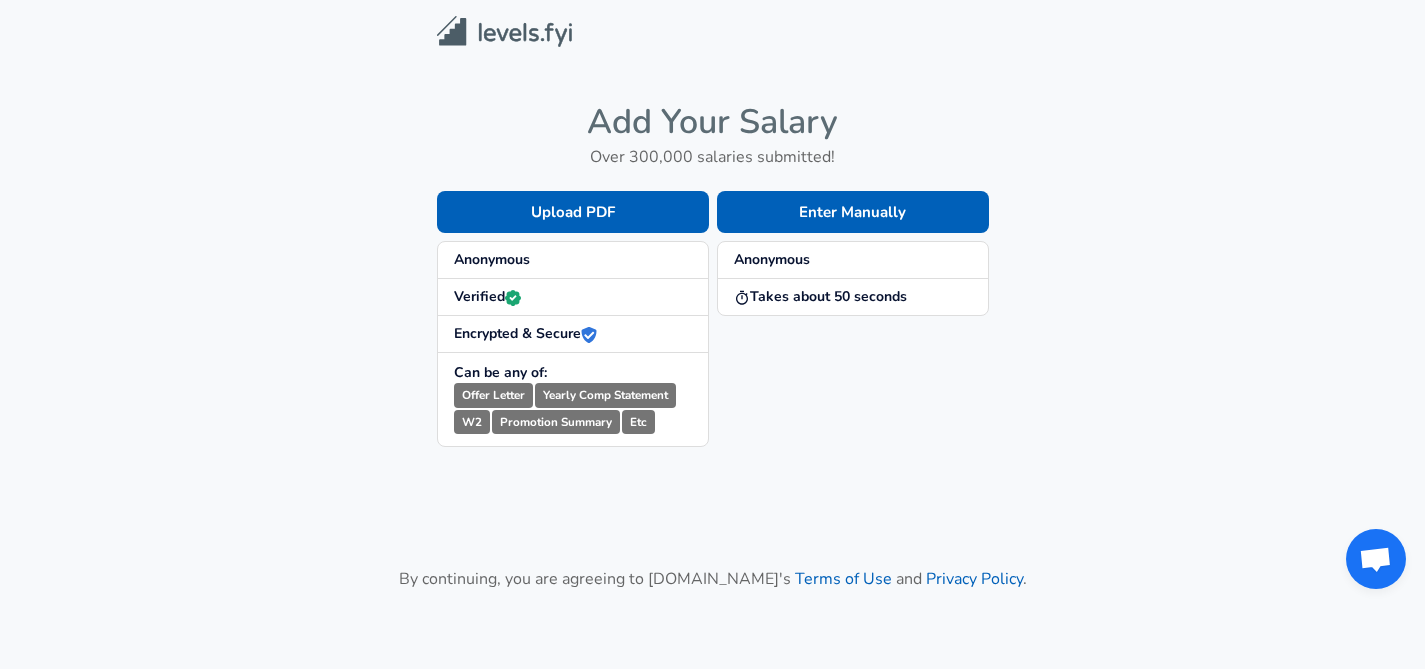 scroll, scrollTop: 0, scrollLeft: 0, axis: both 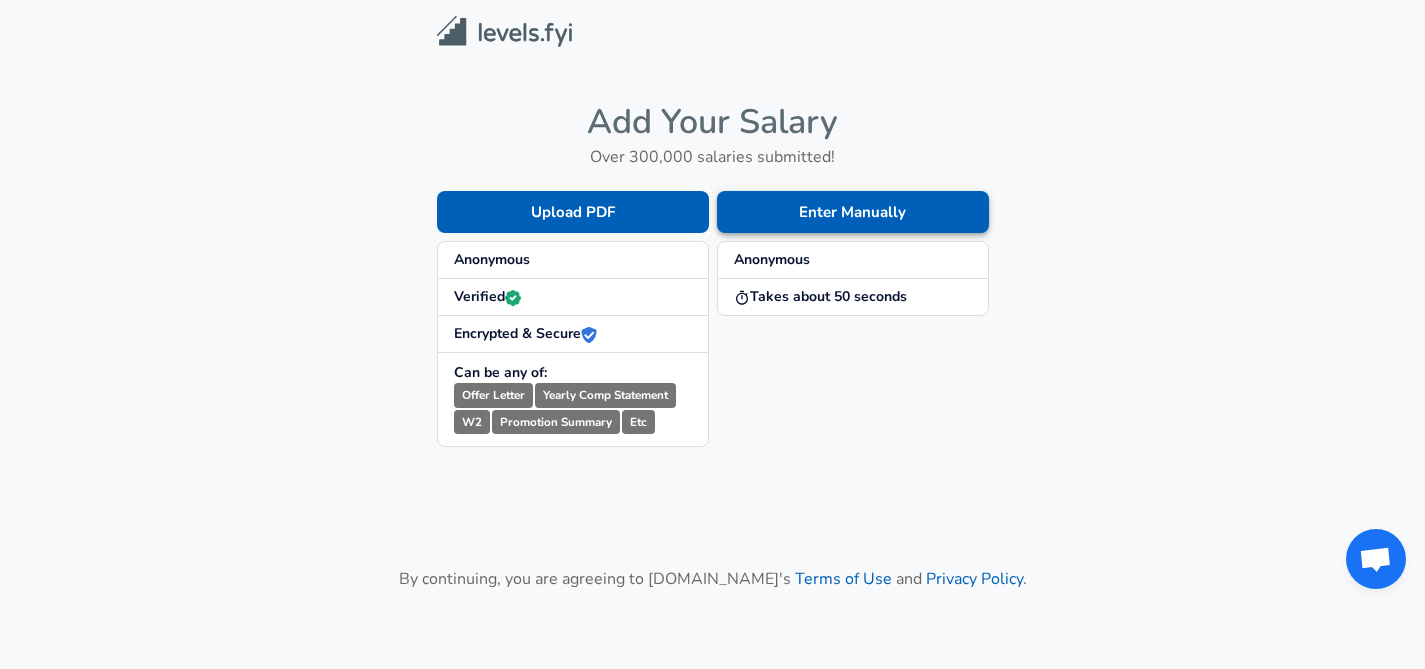 click on "Enter Manually" at bounding box center (853, 212) 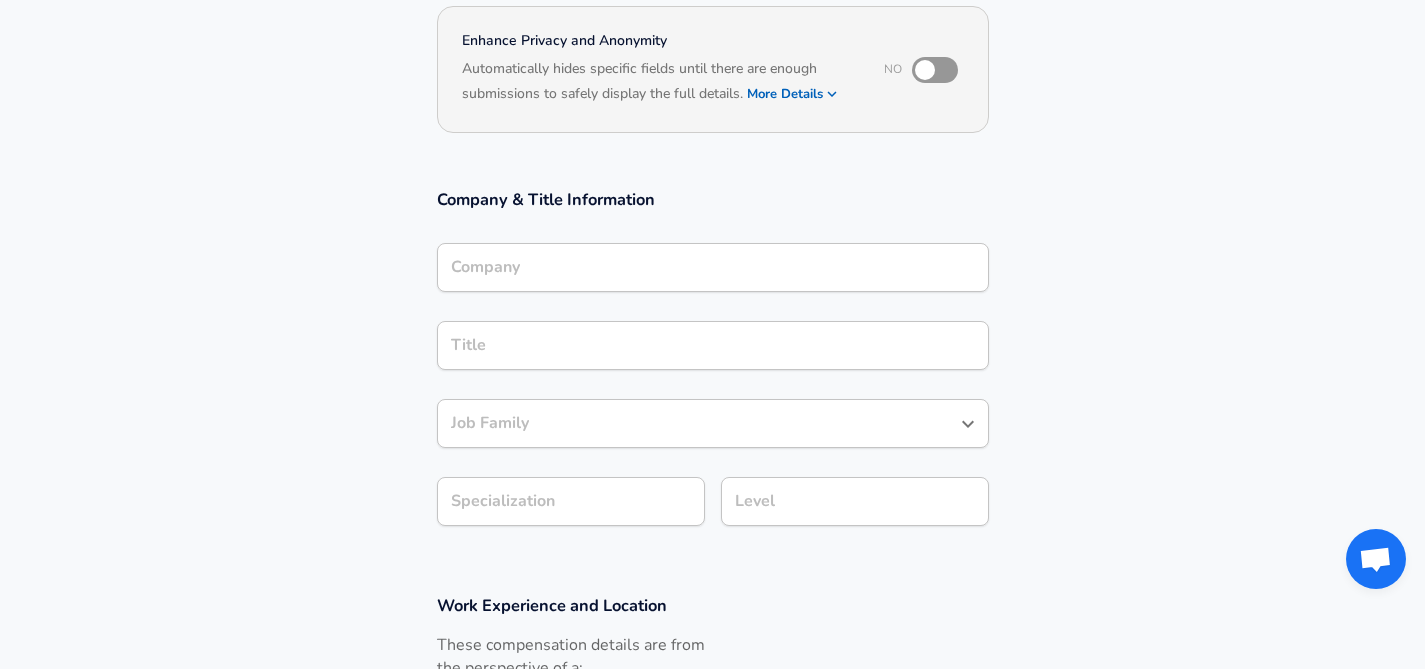 scroll, scrollTop: 191, scrollLeft: 0, axis: vertical 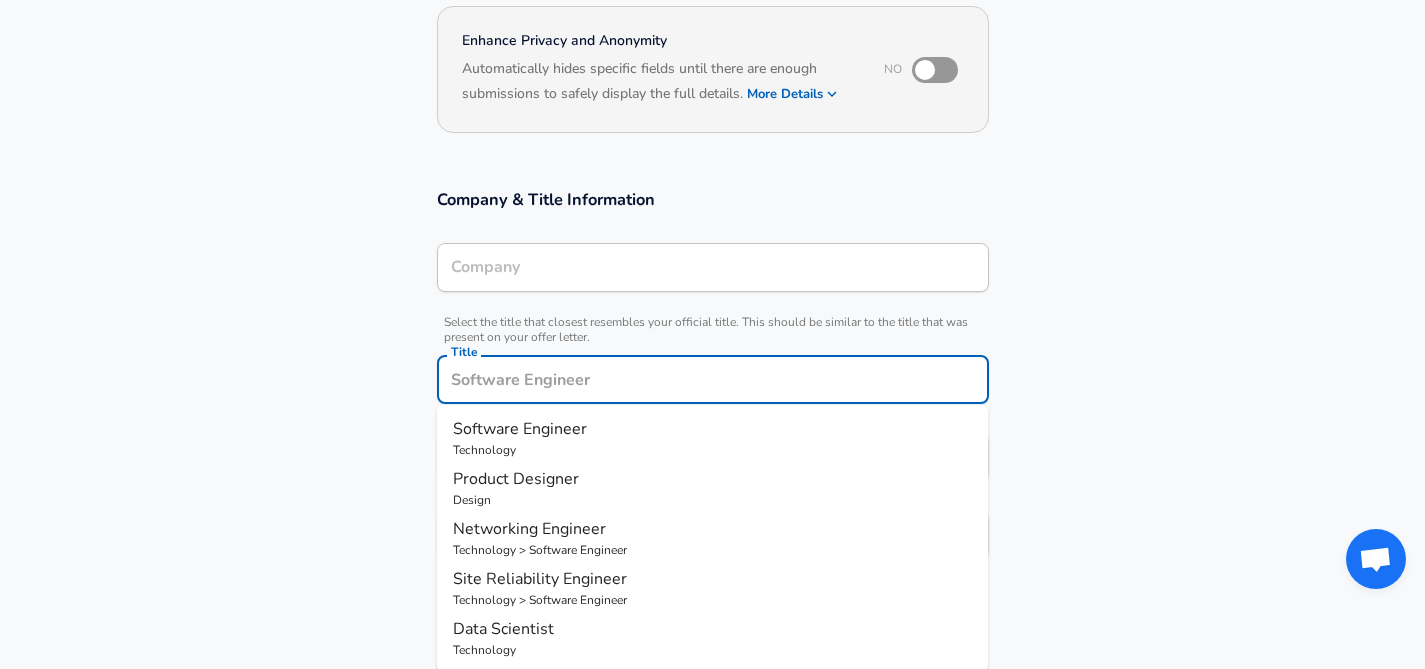 click on "Title" at bounding box center (713, 379) 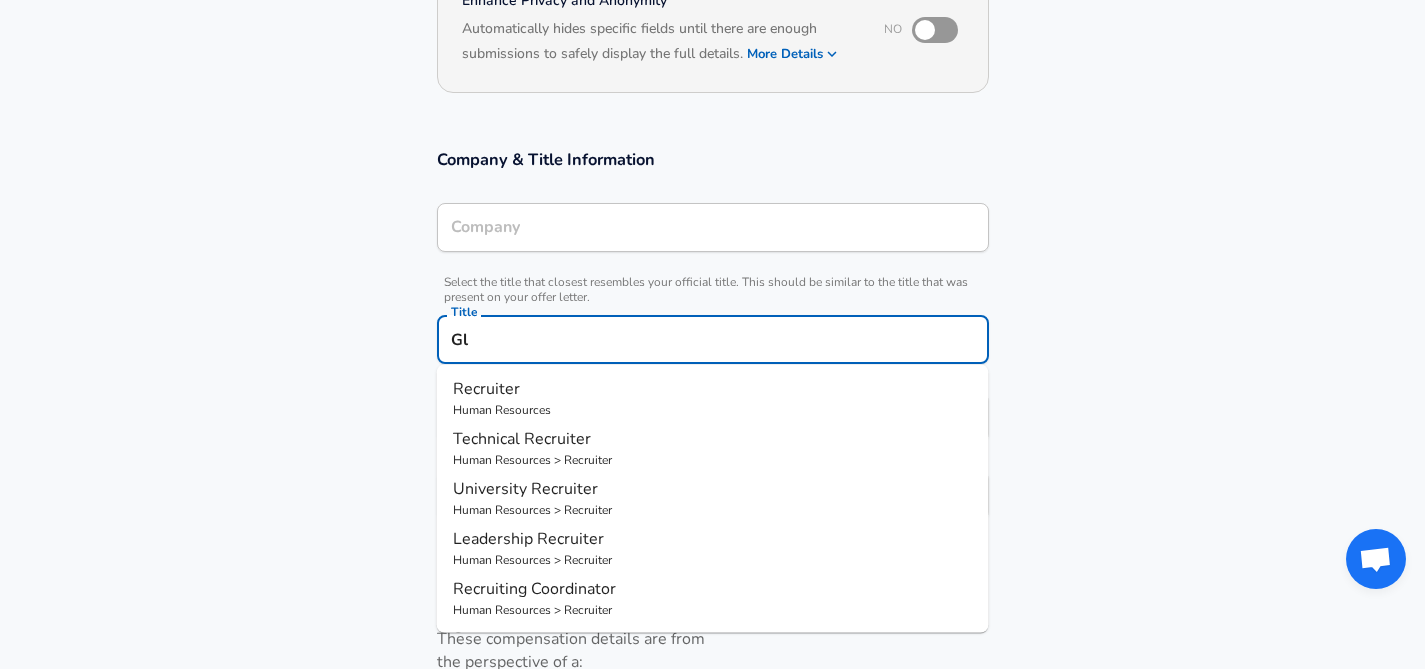 type on "G" 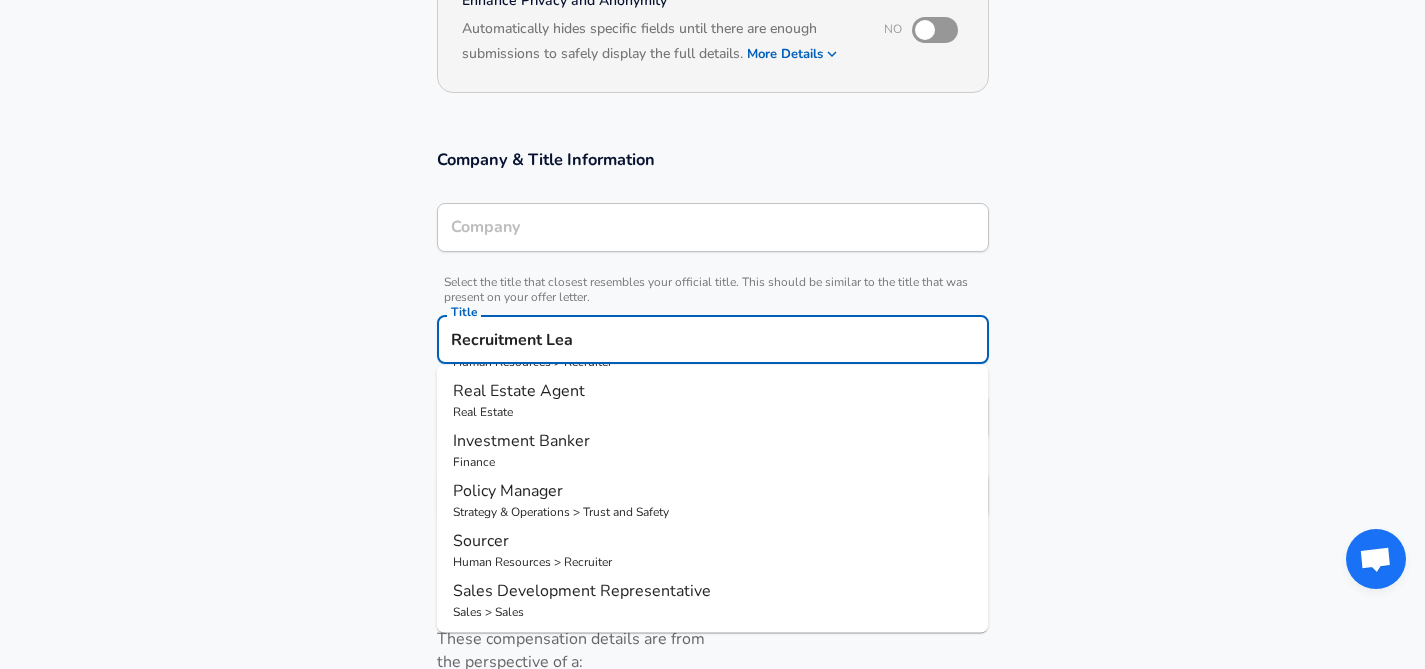 scroll, scrollTop: 0, scrollLeft: 0, axis: both 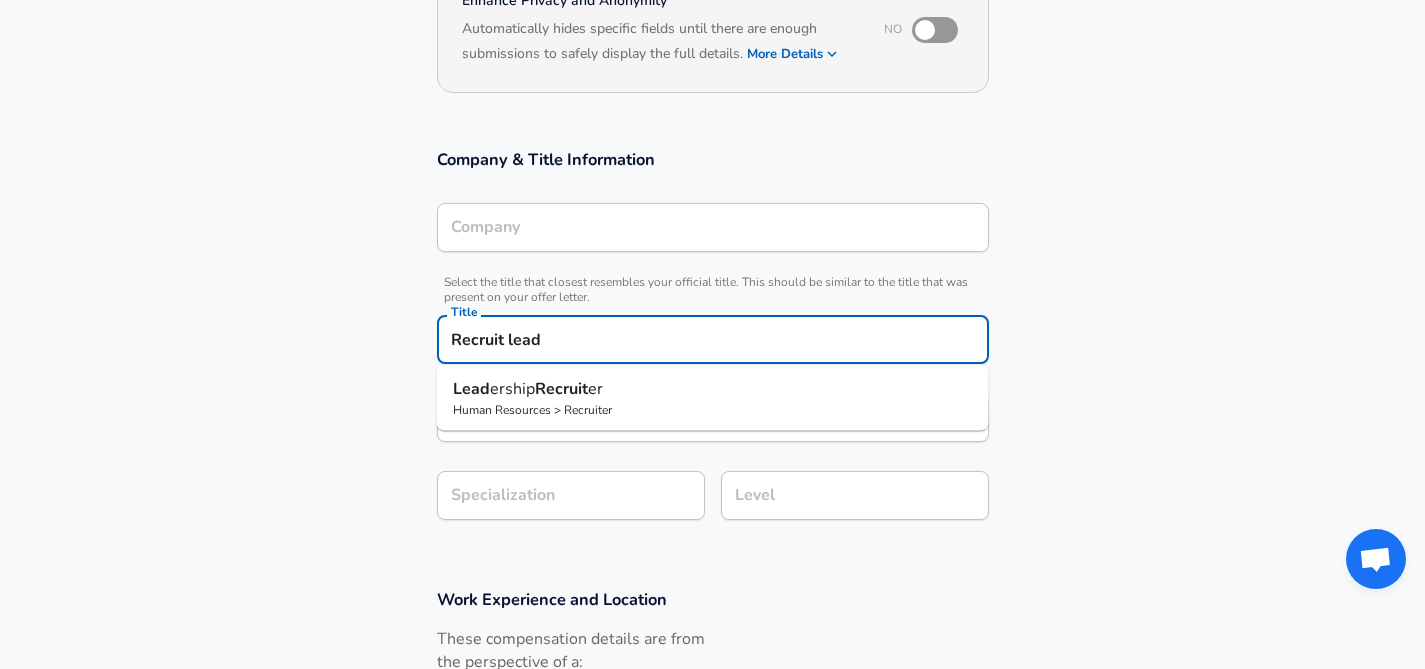 click on "Lead ership  Recruit er" at bounding box center [713, 389] 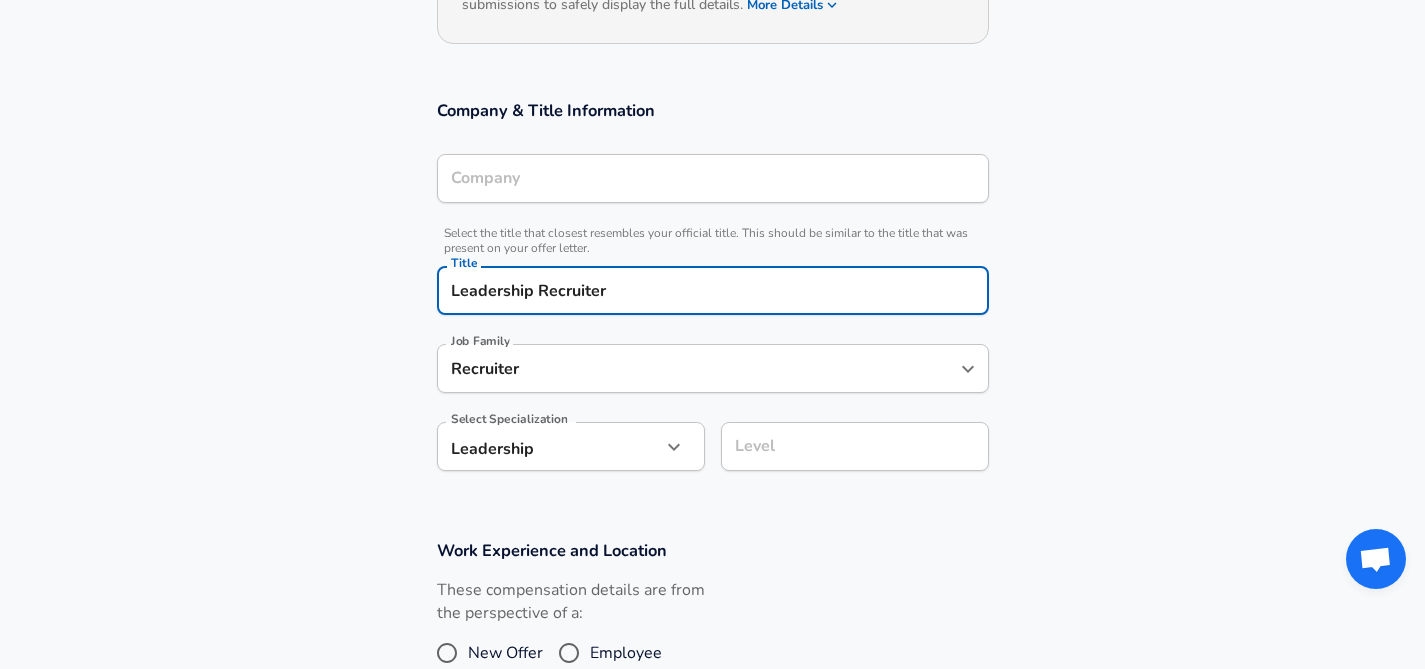 scroll, scrollTop: 298, scrollLeft: 0, axis: vertical 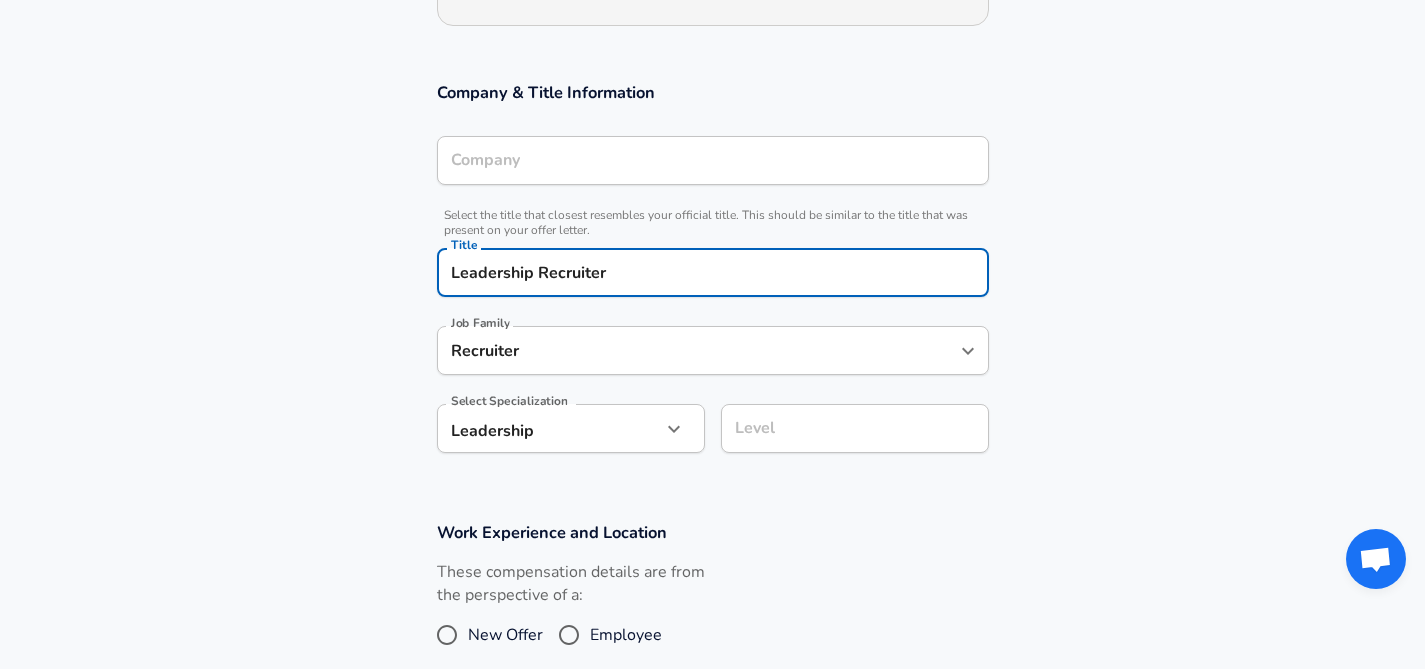type on "Leadership Recruiter" 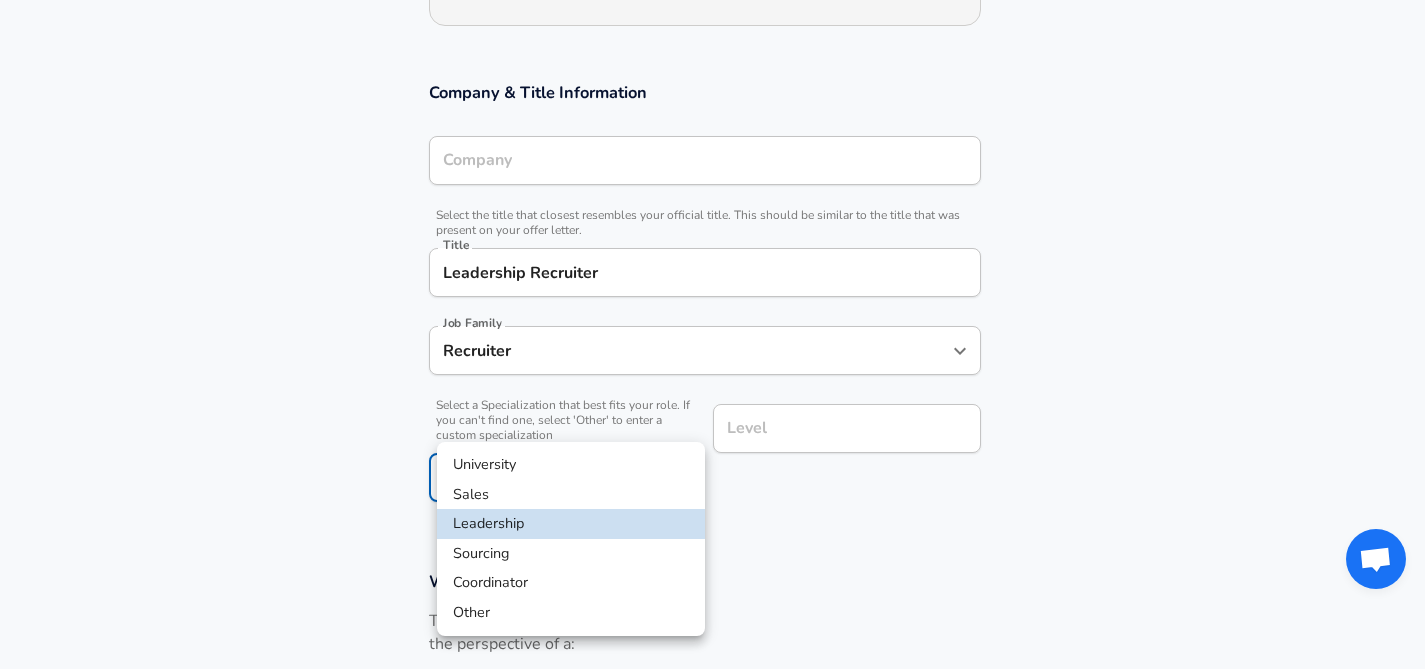 scroll, scrollTop: 358, scrollLeft: 0, axis: vertical 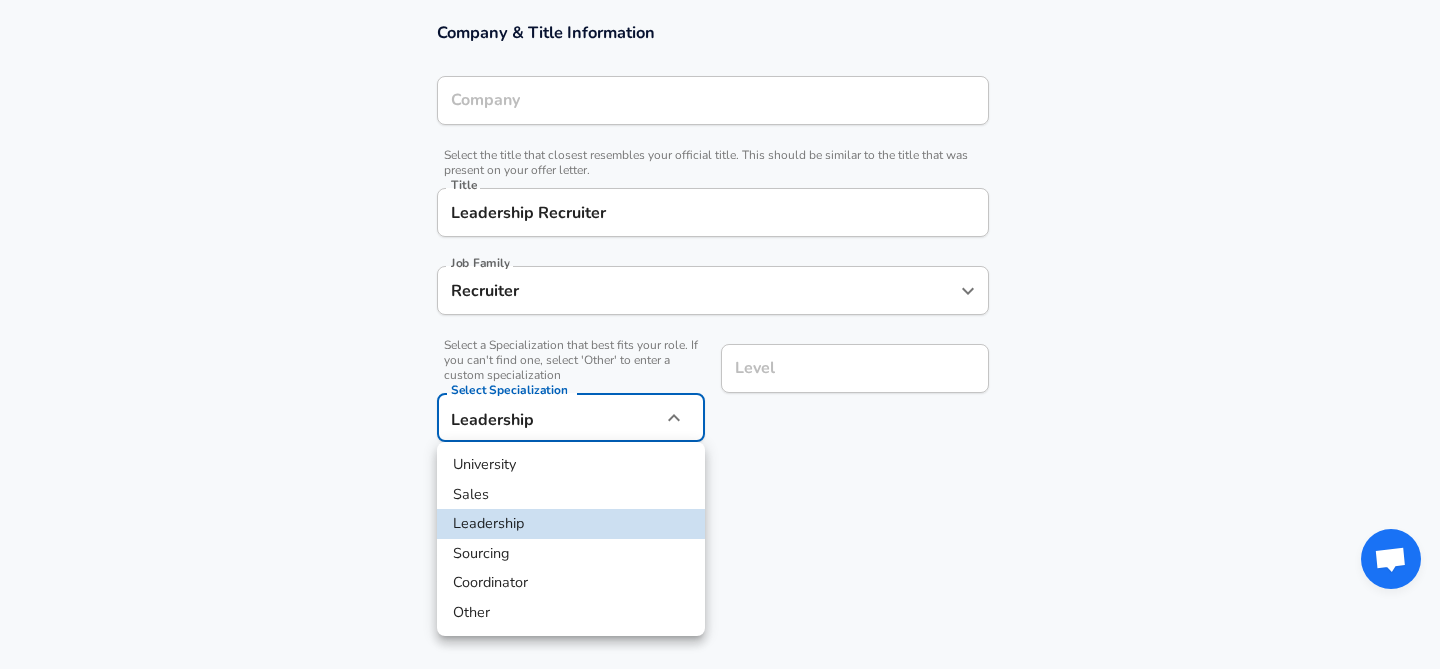 click at bounding box center (720, 334) 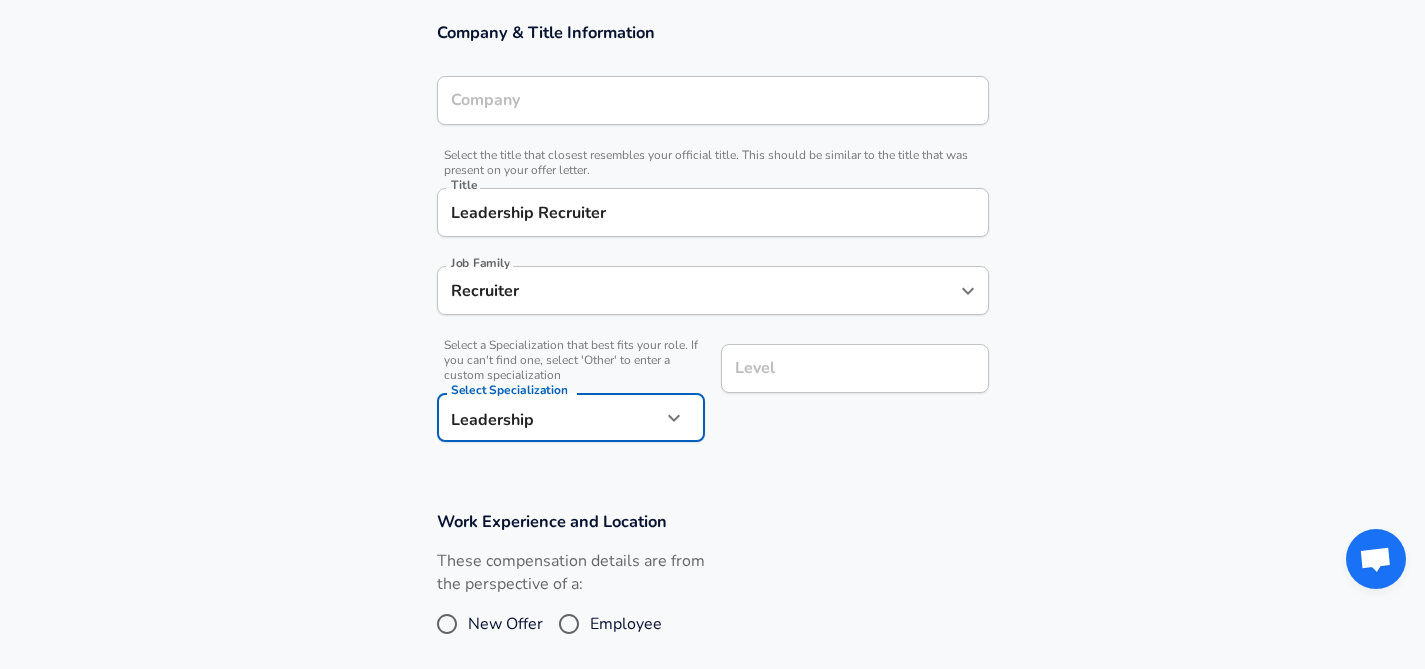click on "Level" at bounding box center [855, 368] 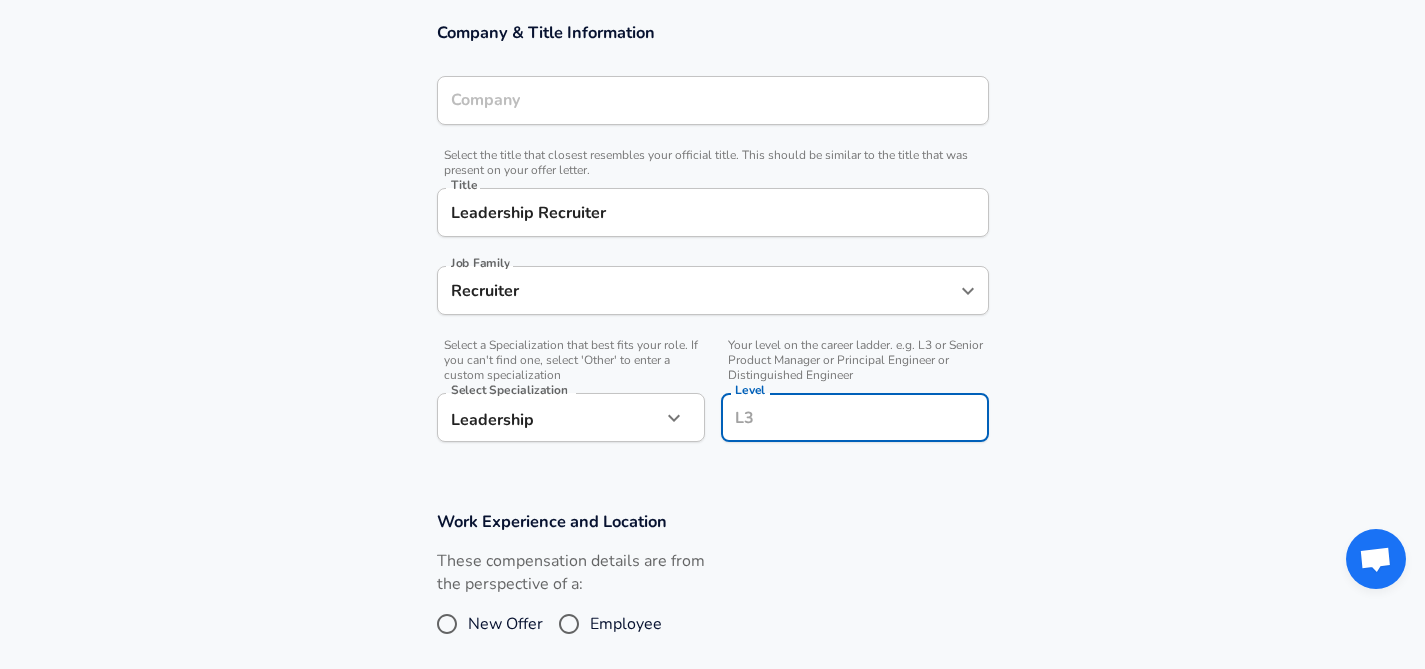 scroll, scrollTop: 398, scrollLeft: 0, axis: vertical 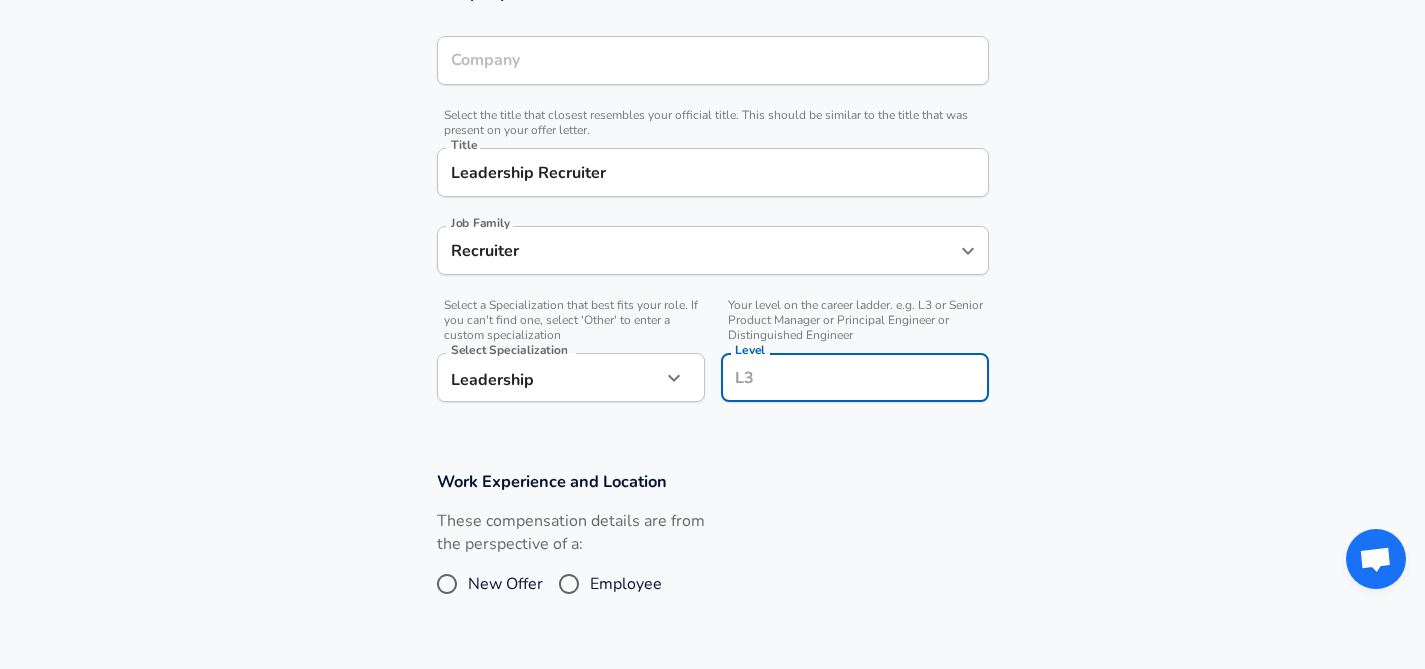 click on "Level" at bounding box center [855, 377] 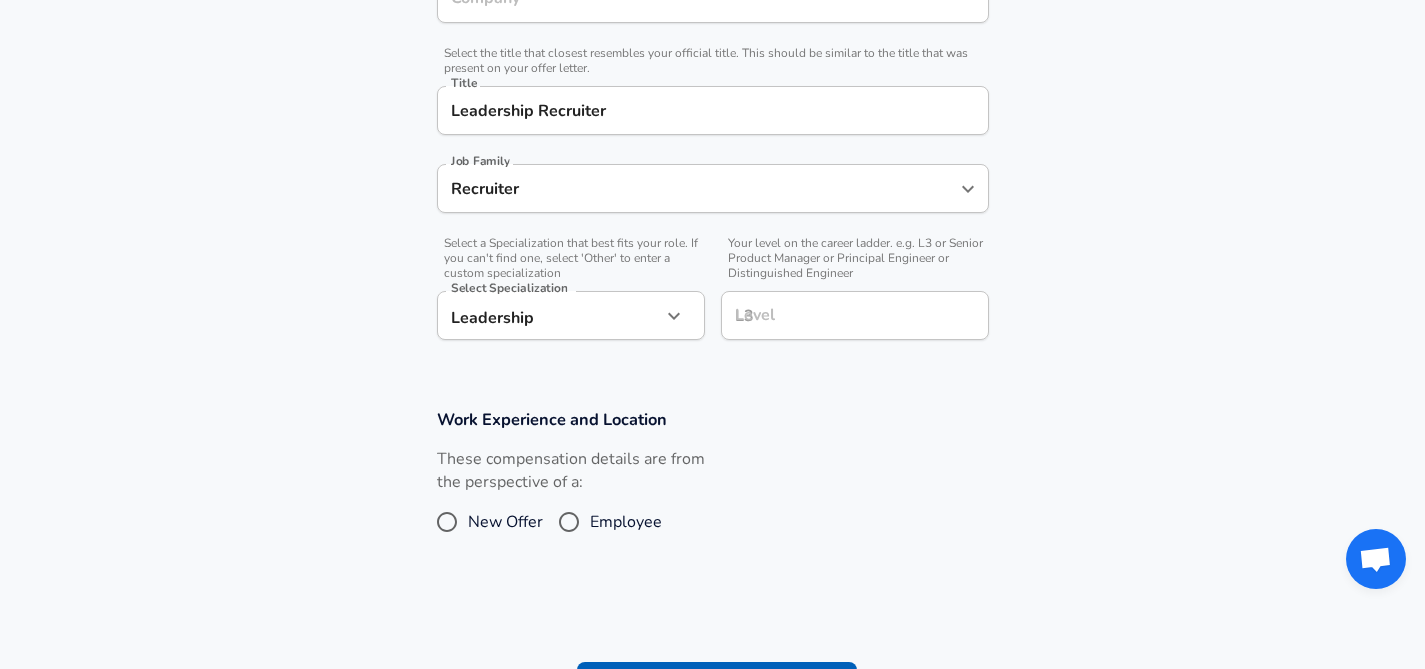 scroll, scrollTop: 461, scrollLeft: 0, axis: vertical 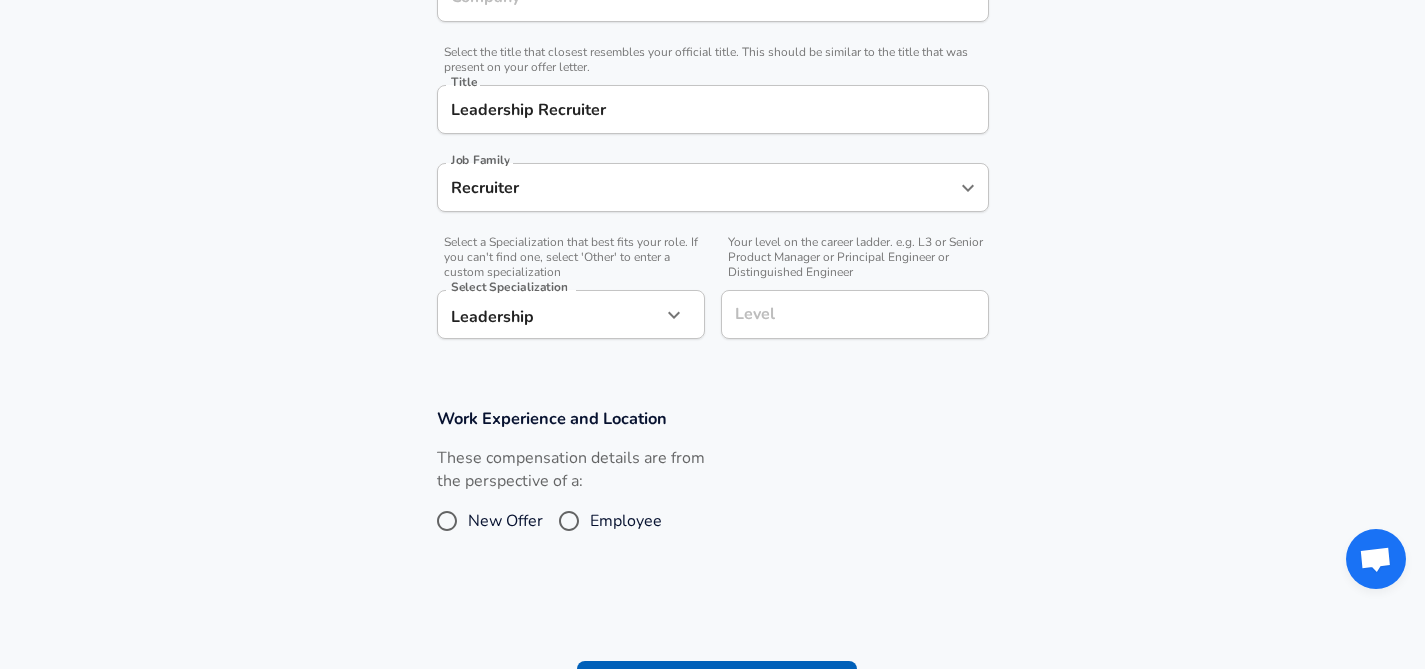 click on "Level" at bounding box center [855, 314] 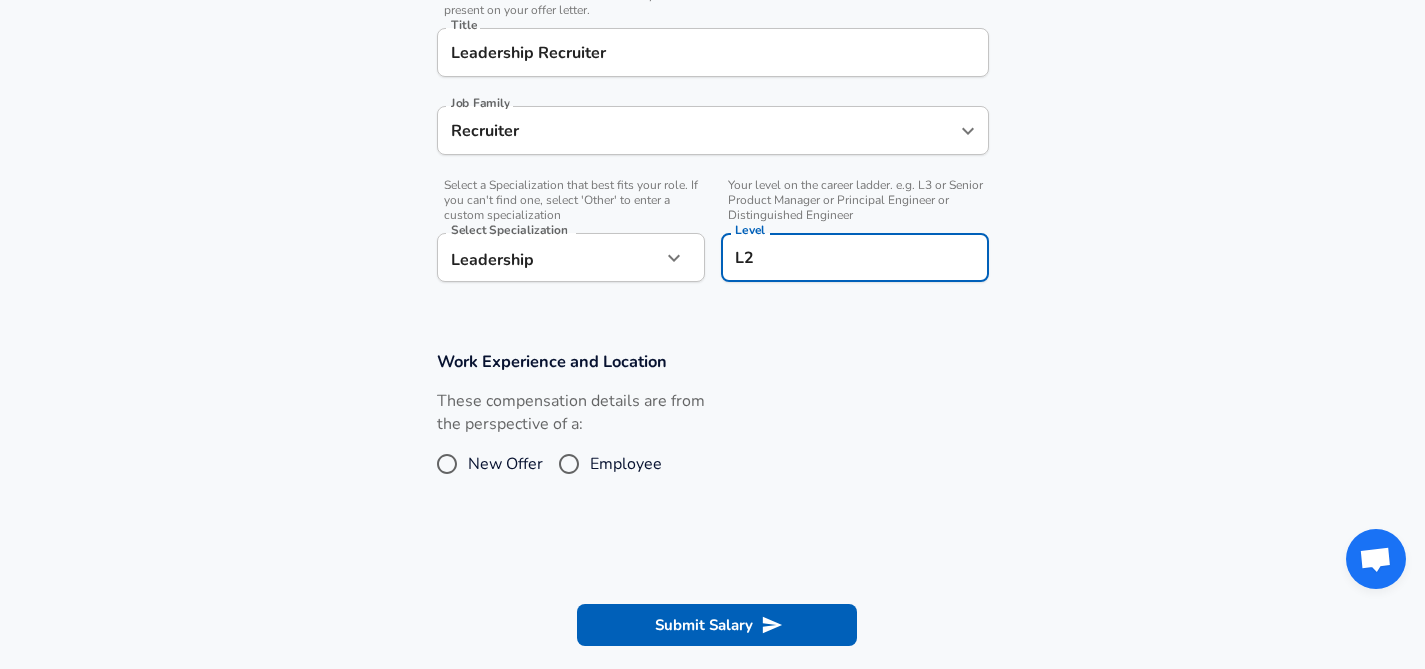 scroll, scrollTop: 555, scrollLeft: 0, axis: vertical 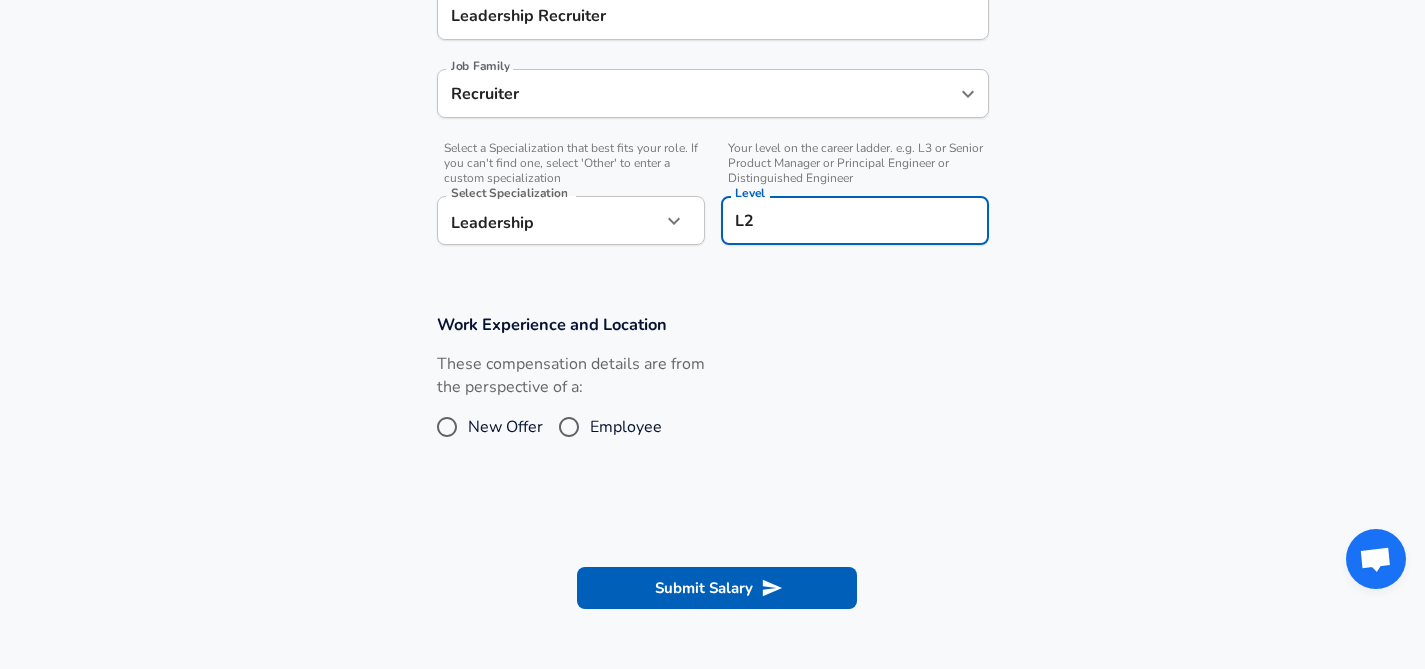 type on "L2" 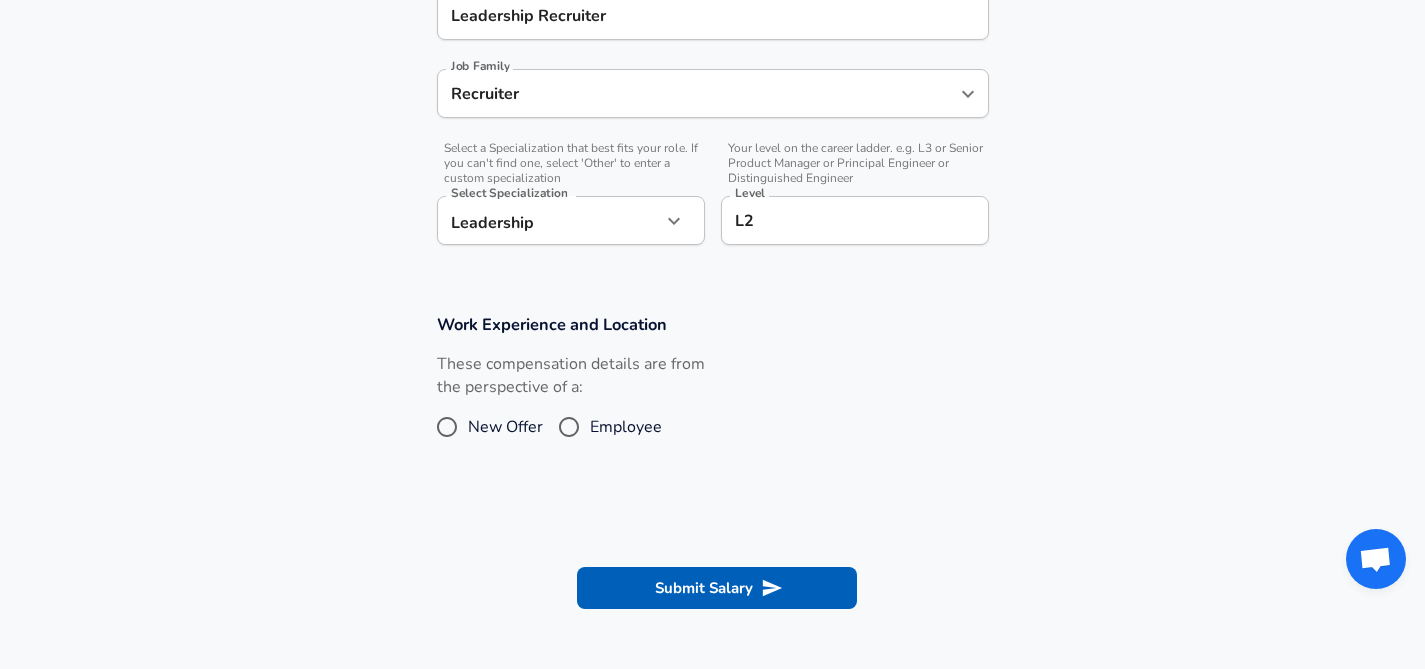 click on "Employee" at bounding box center (626, 427) 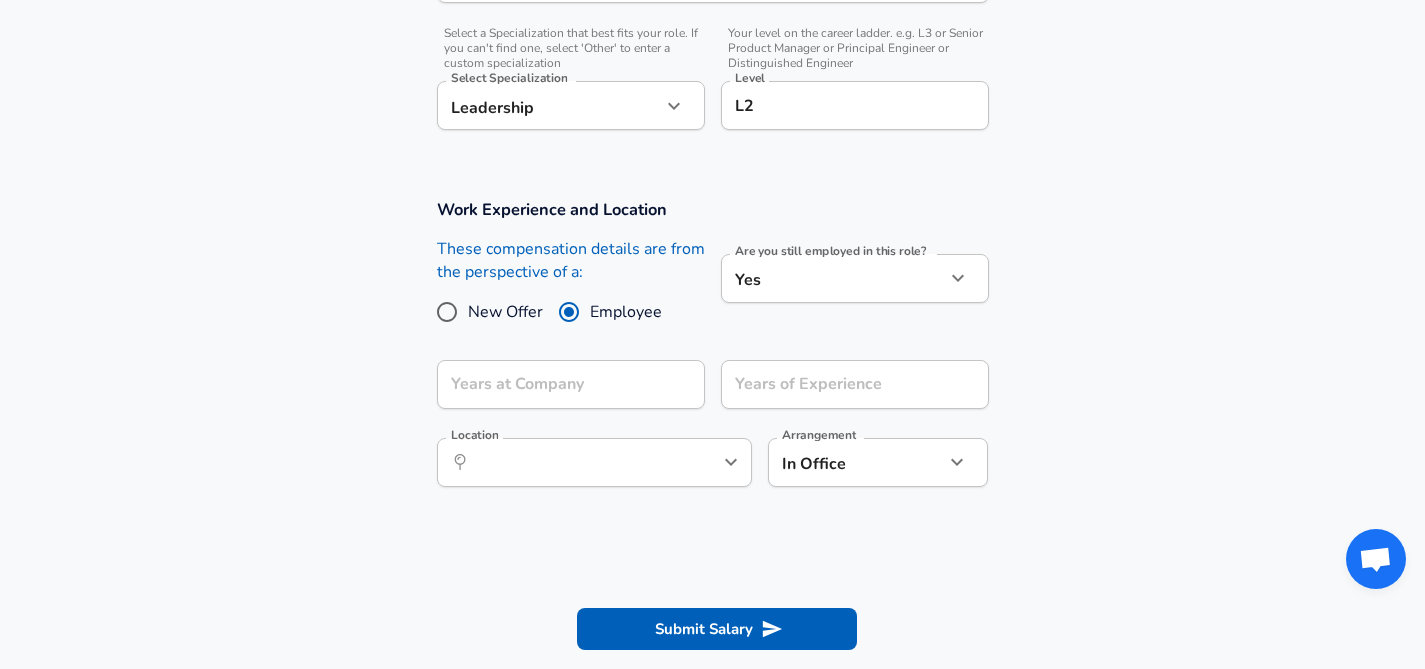 scroll, scrollTop: 688, scrollLeft: 0, axis: vertical 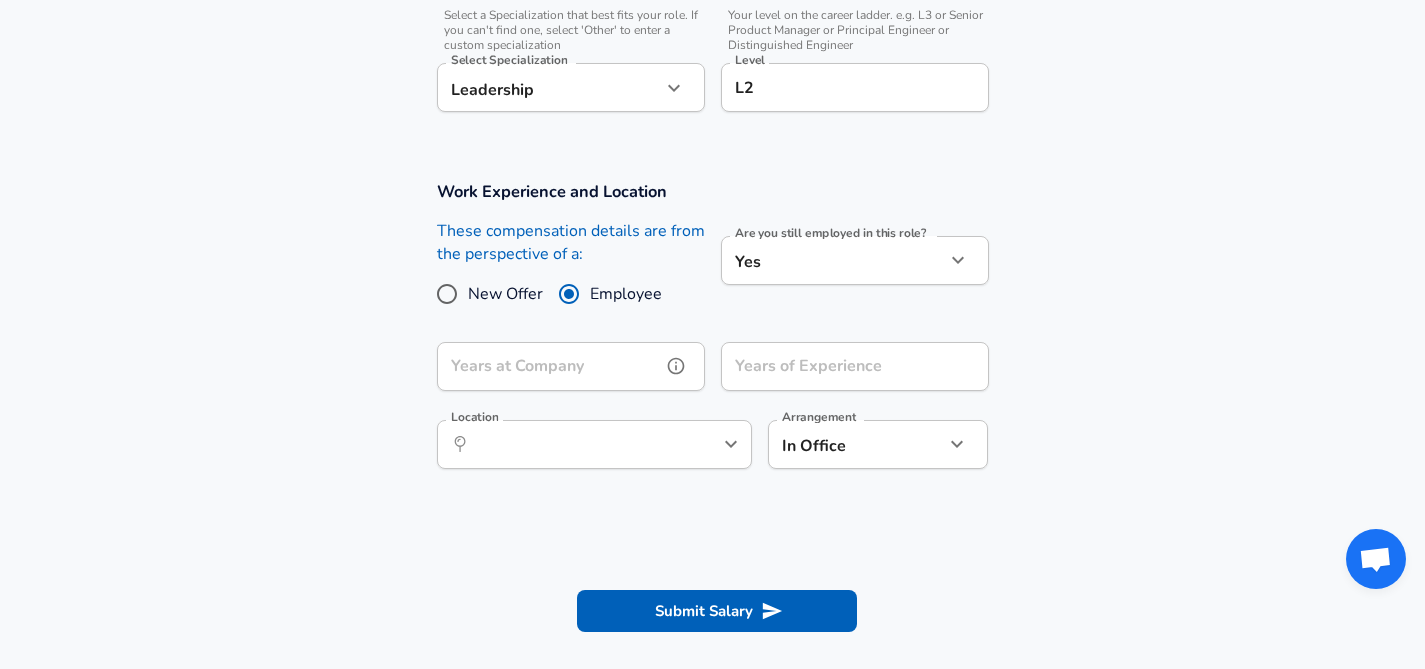 click on "Years at Company" at bounding box center [549, 366] 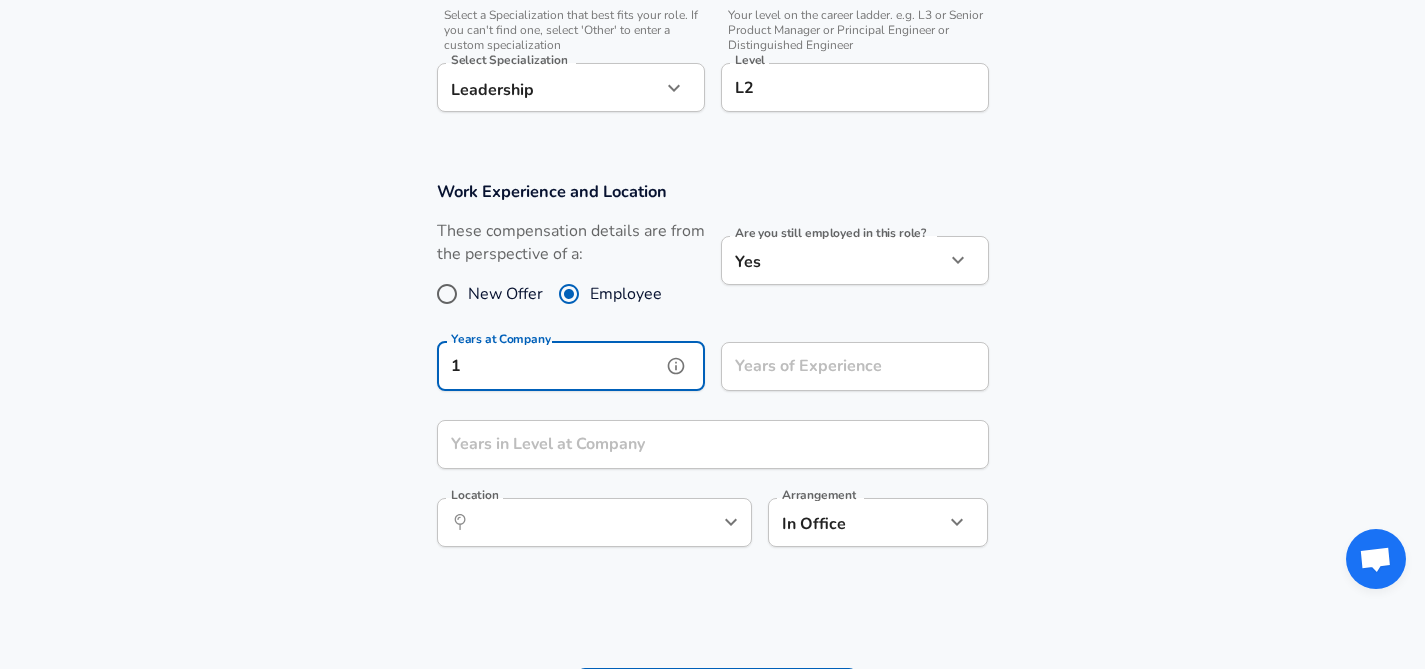 type on "1" 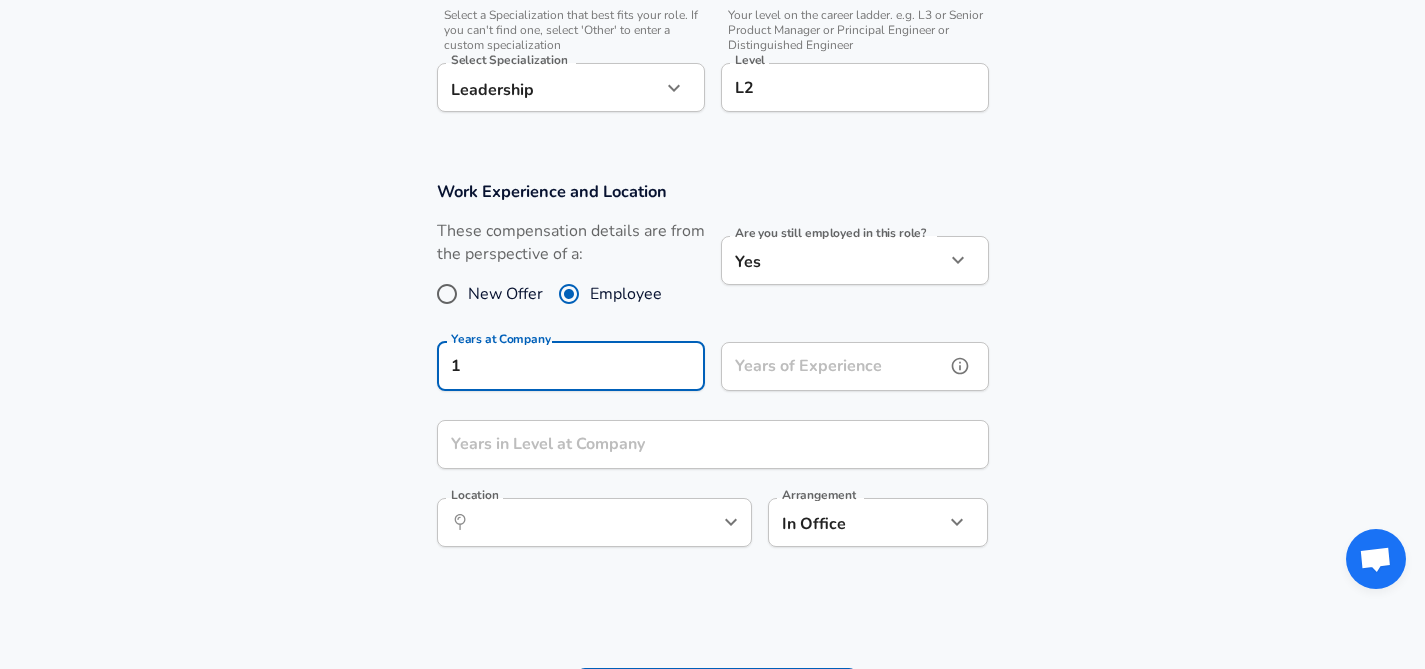 click on "Years of Experience" at bounding box center (833, 366) 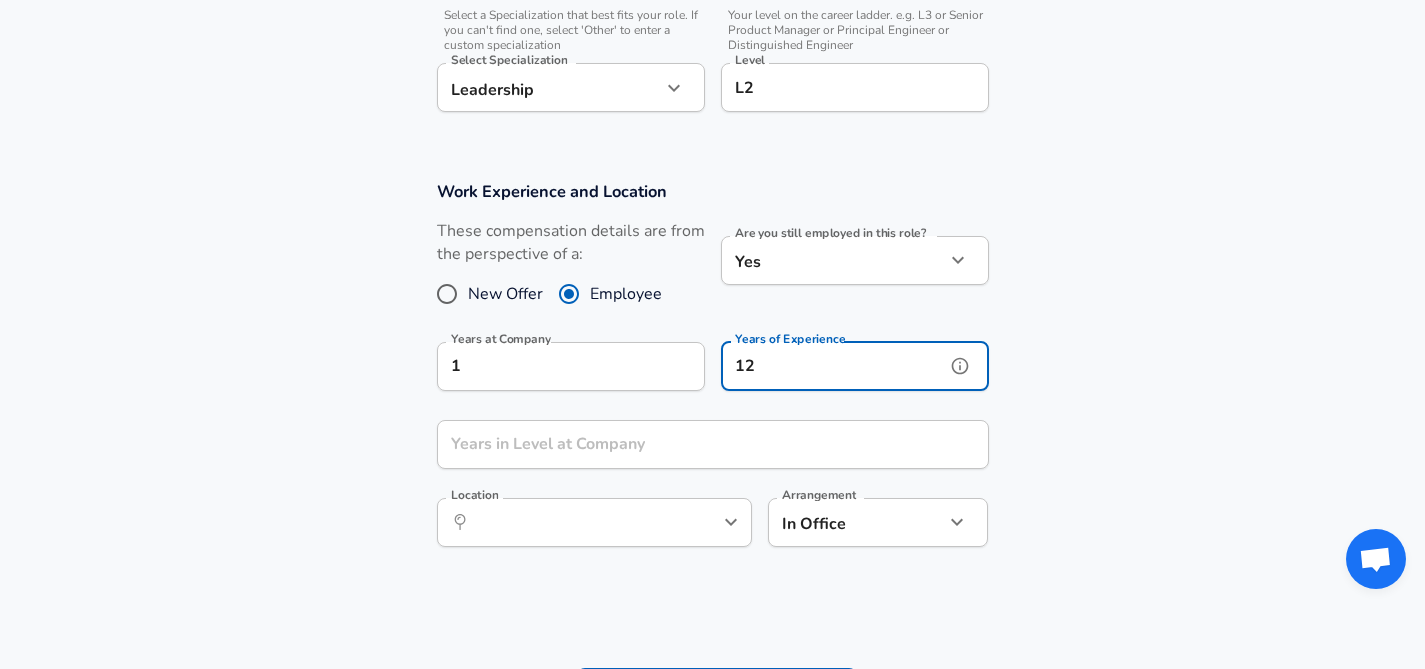 type on "12" 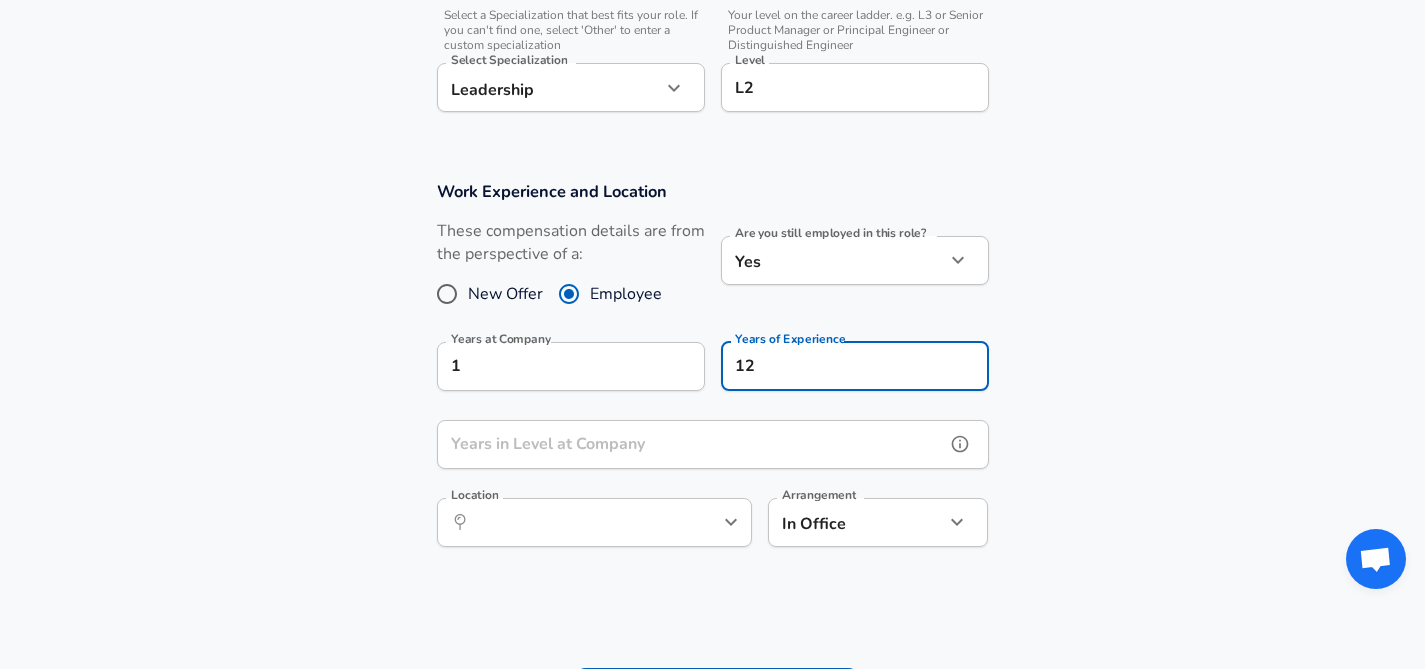 click on "Years in Level at Company Years in Level at Company" at bounding box center [713, 447] 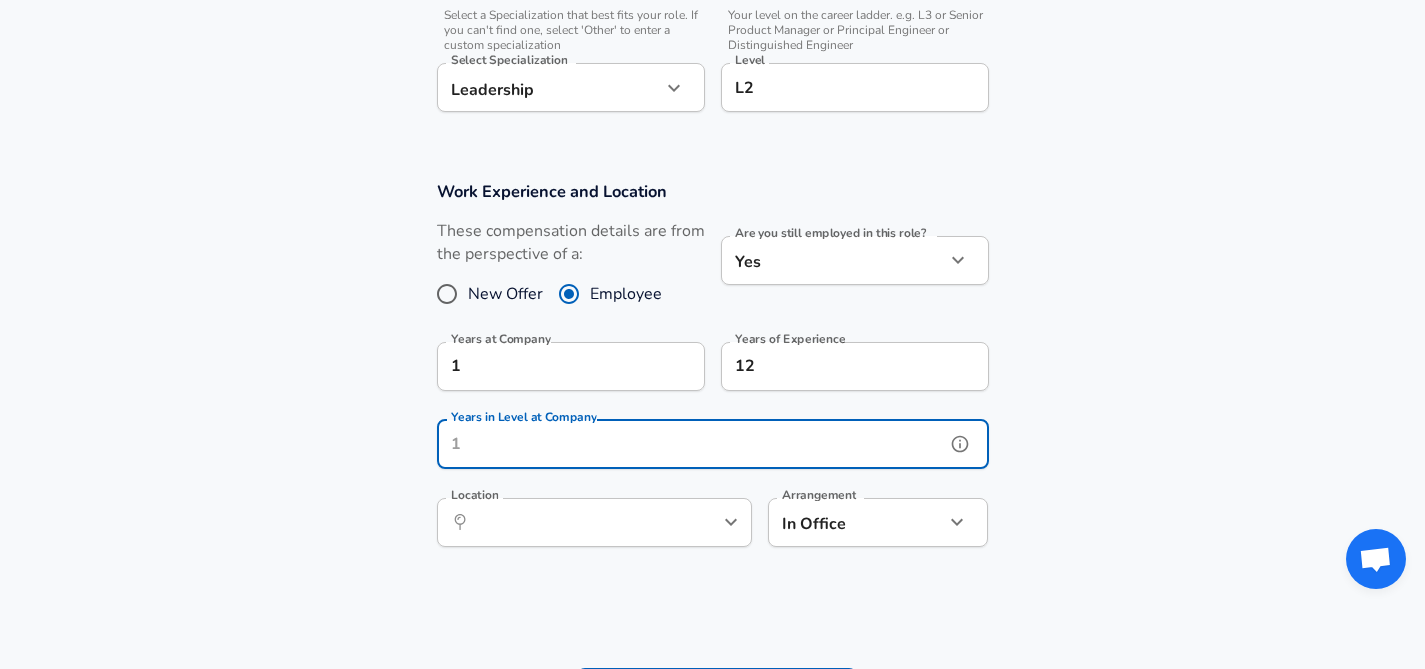 click on "Years in Level at Company" at bounding box center [691, 444] 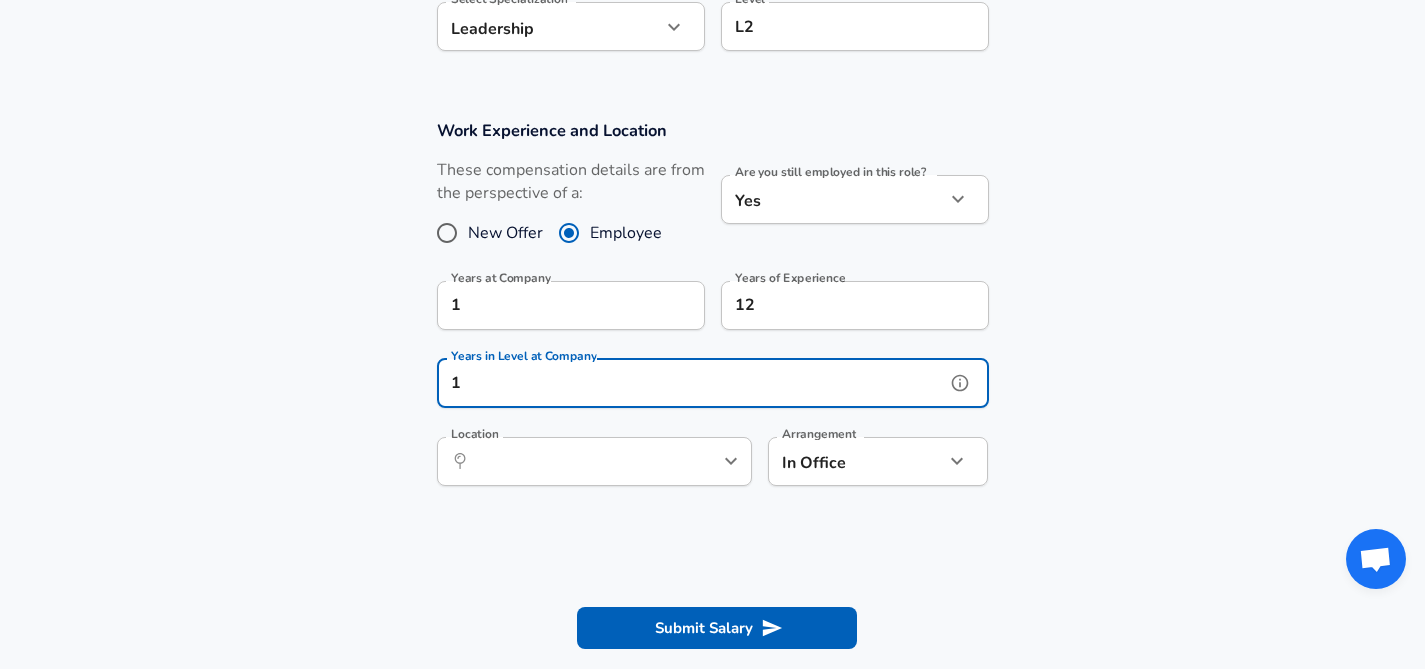 type on "1" 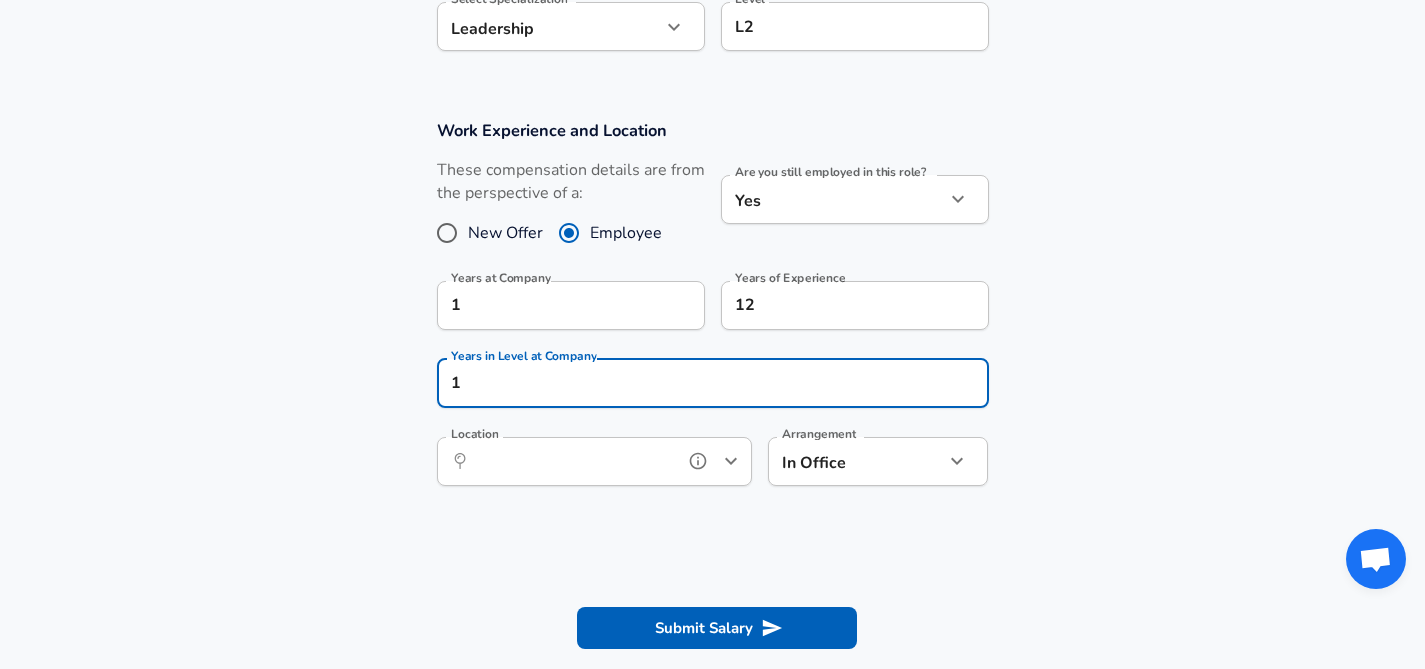 click on "Location" at bounding box center [572, 461] 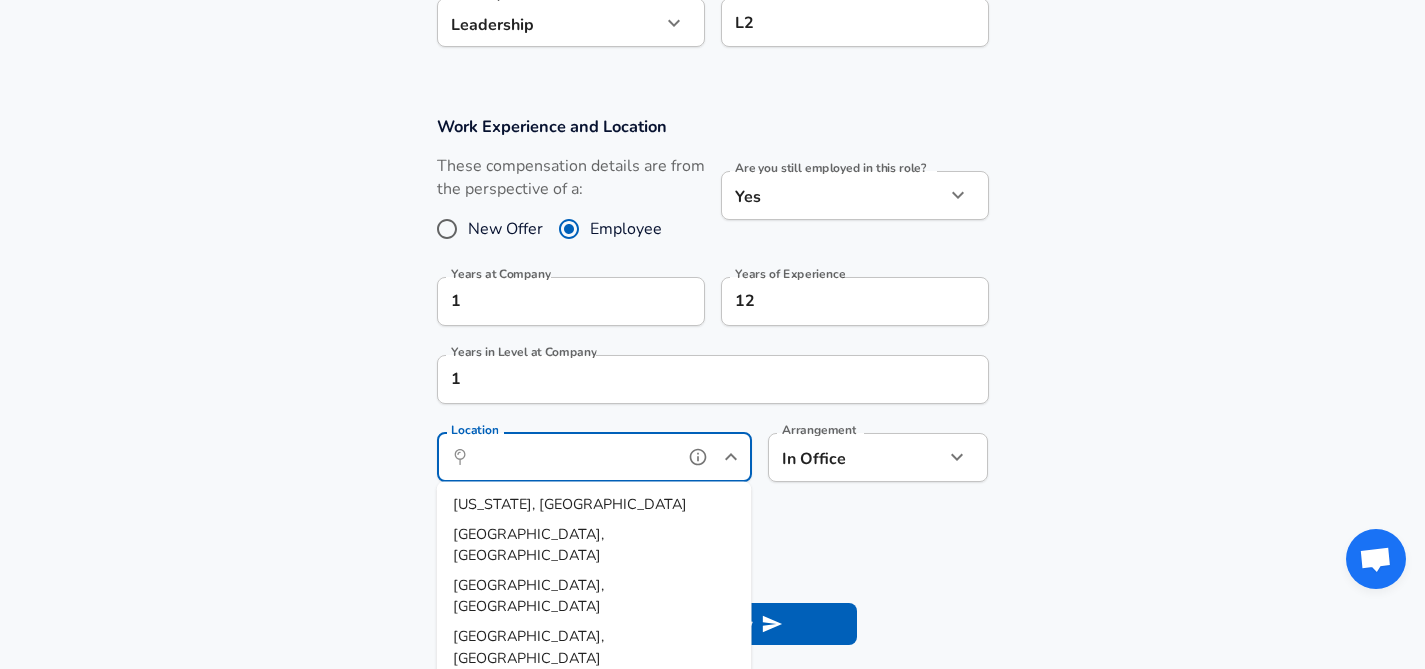 scroll, scrollTop: 753, scrollLeft: 0, axis: vertical 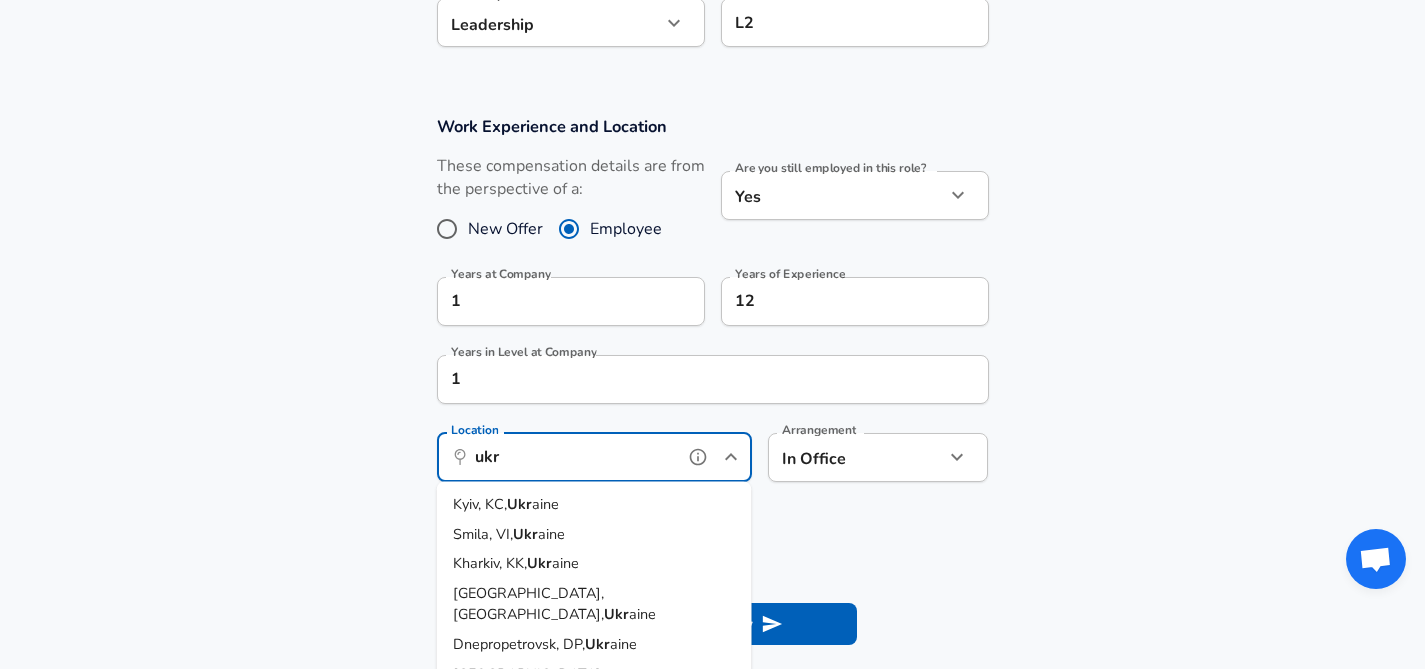 click on "Kyiv, KC,  Ukr aine" at bounding box center [594, 505] 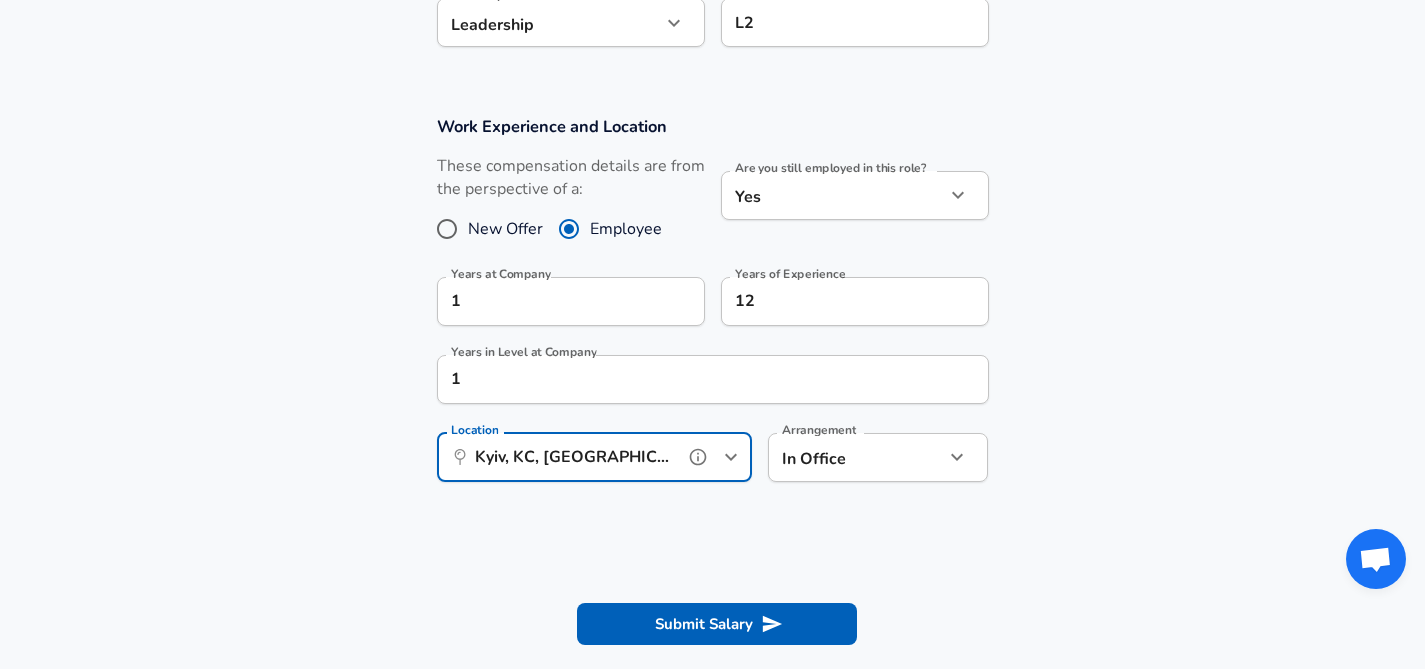 type on "Kyiv, KC, [GEOGRAPHIC_DATA]" 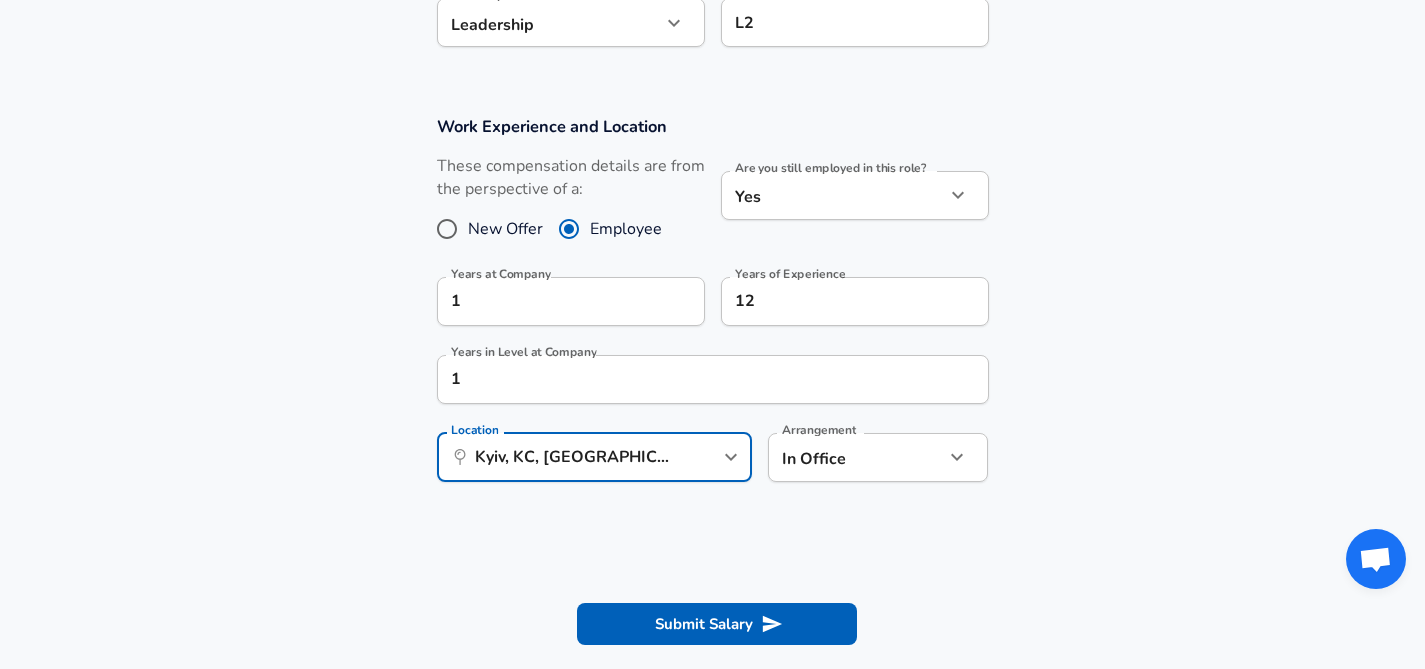 click on "Restart Add Your Salary Upload your offer letter   to verify your submission Enhance Privacy and Anonymity No Automatically hides specific fields until there are enough submissions to safely display the full details.   More Details Based on your submission and the data points that we have already collected, we will automatically hide and anonymize specific fields if there aren't enough data points to remain sufficiently anonymous. Company & Title Information Company Company   Select the title that closest resembles your official title. This should be similar to the title that was present on your offer letter. Title Leadership Recruiter Title Job Family Recruiter Job Family   Select a Specialization that best fits your role. If you can't find one, select 'Other' to enter a custom specialization Select Specialization Leadership Leadership Select Specialization   Your level on the career ladder. e.g. L3 or Senior Product Manager or Principal Engineer or Distinguished Engineer Level L2 Level New Offer Employee 1" at bounding box center [712, -419] 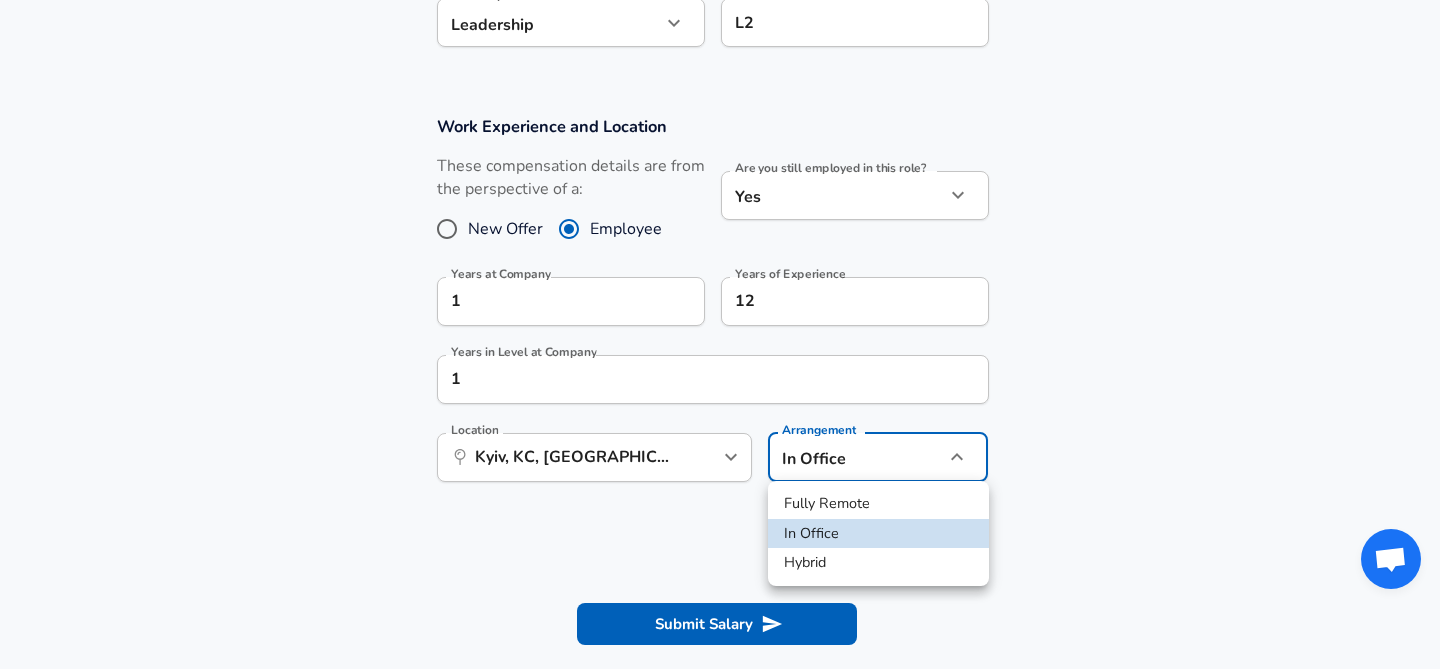 click on "Fully Remote" at bounding box center (878, 504) 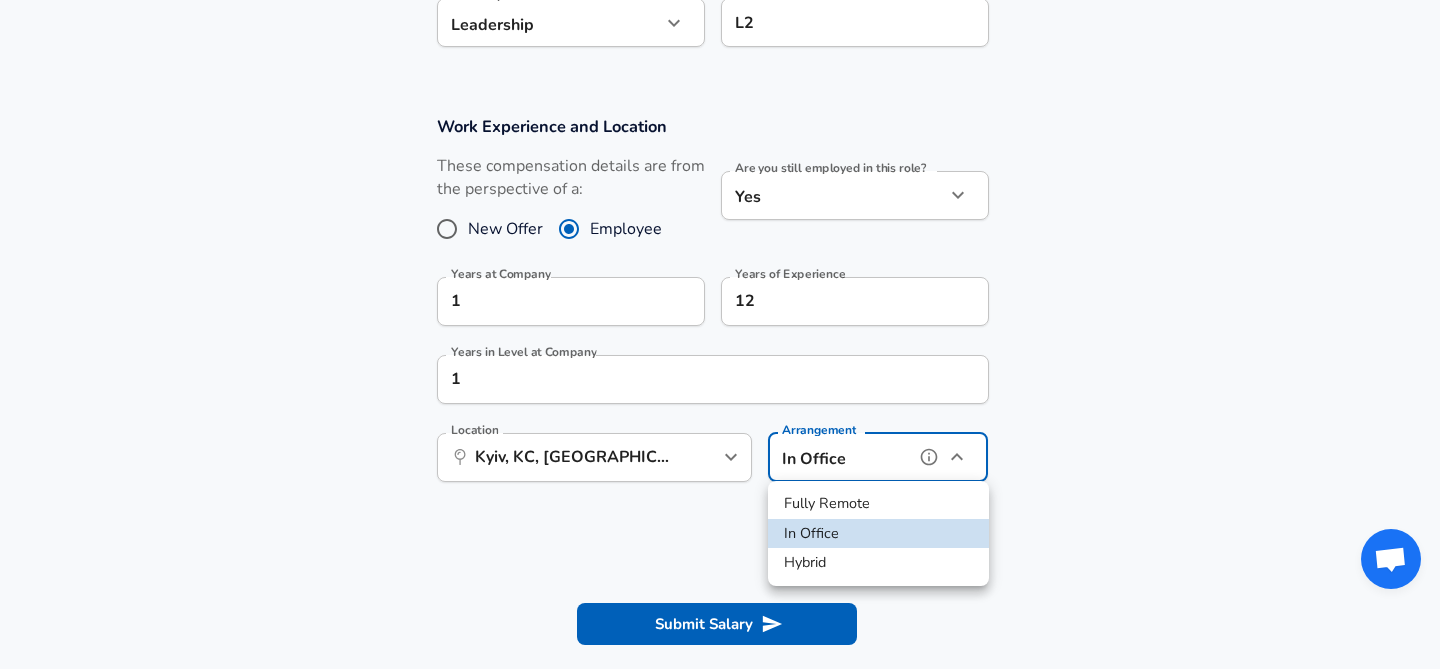 type on "remote" 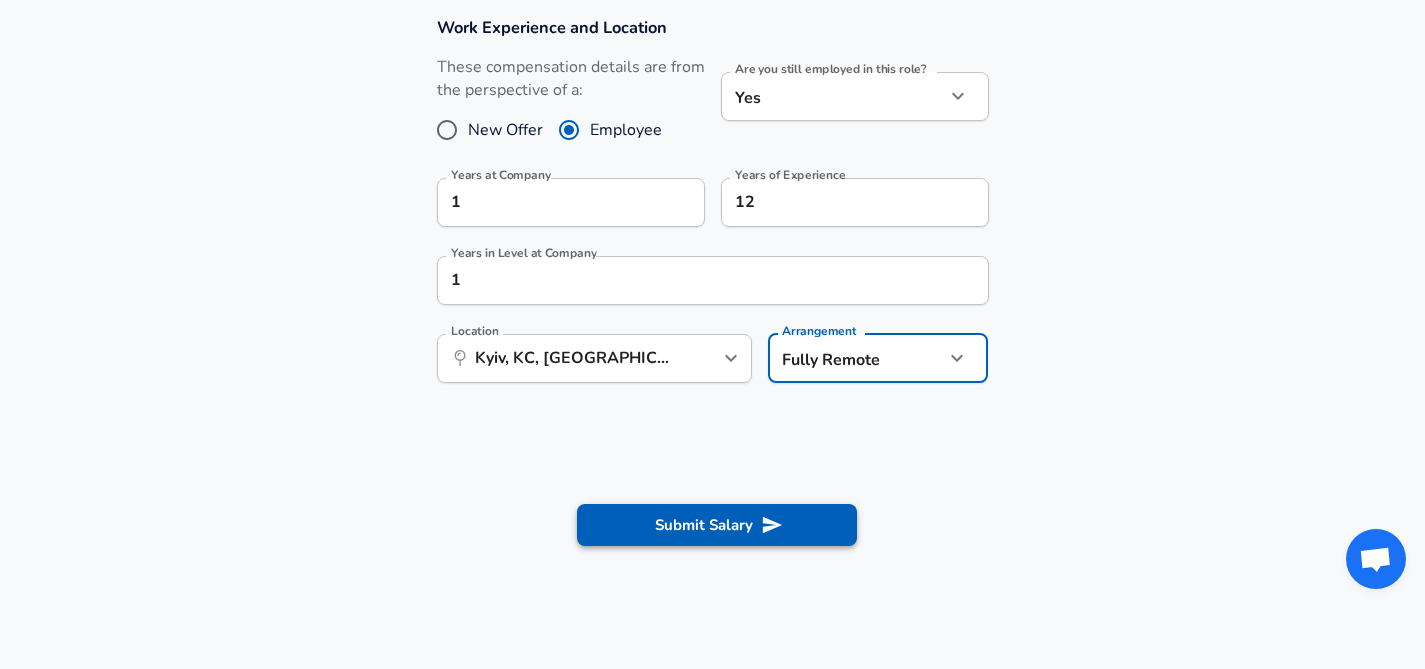 click on "Submit Salary" at bounding box center (717, 525) 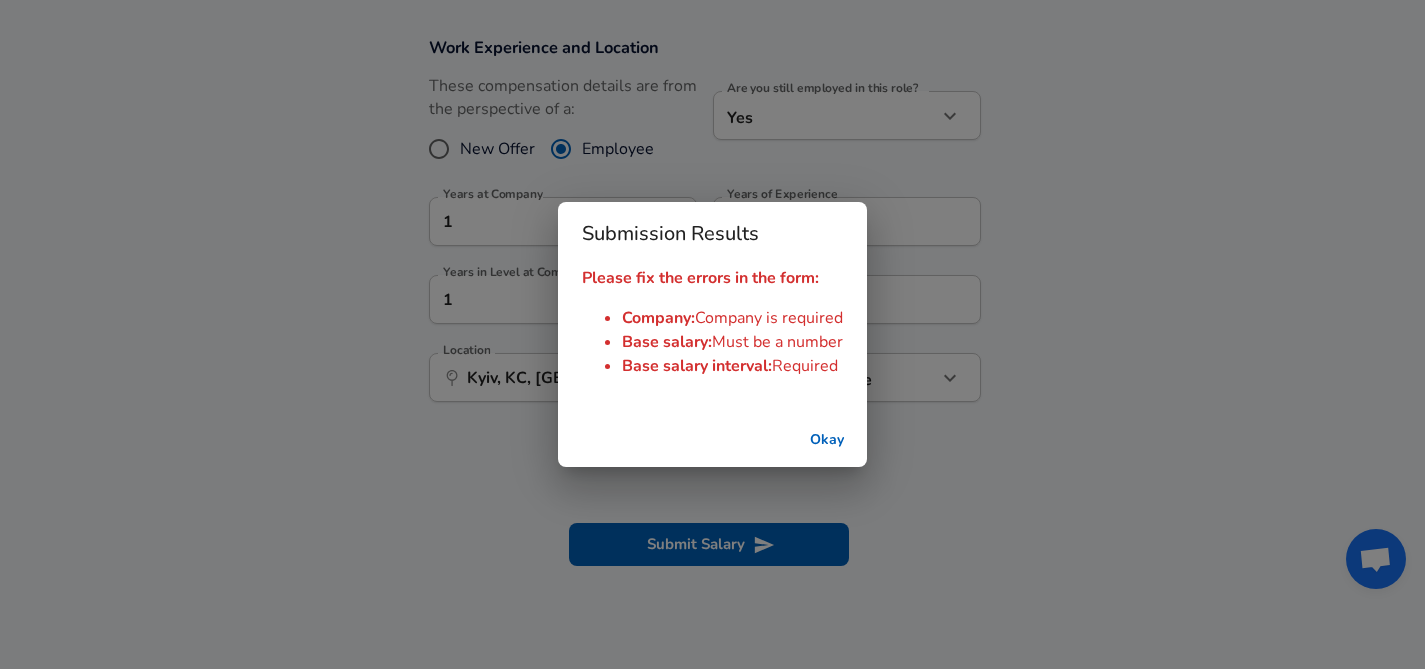 scroll, scrollTop: 872, scrollLeft: 0, axis: vertical 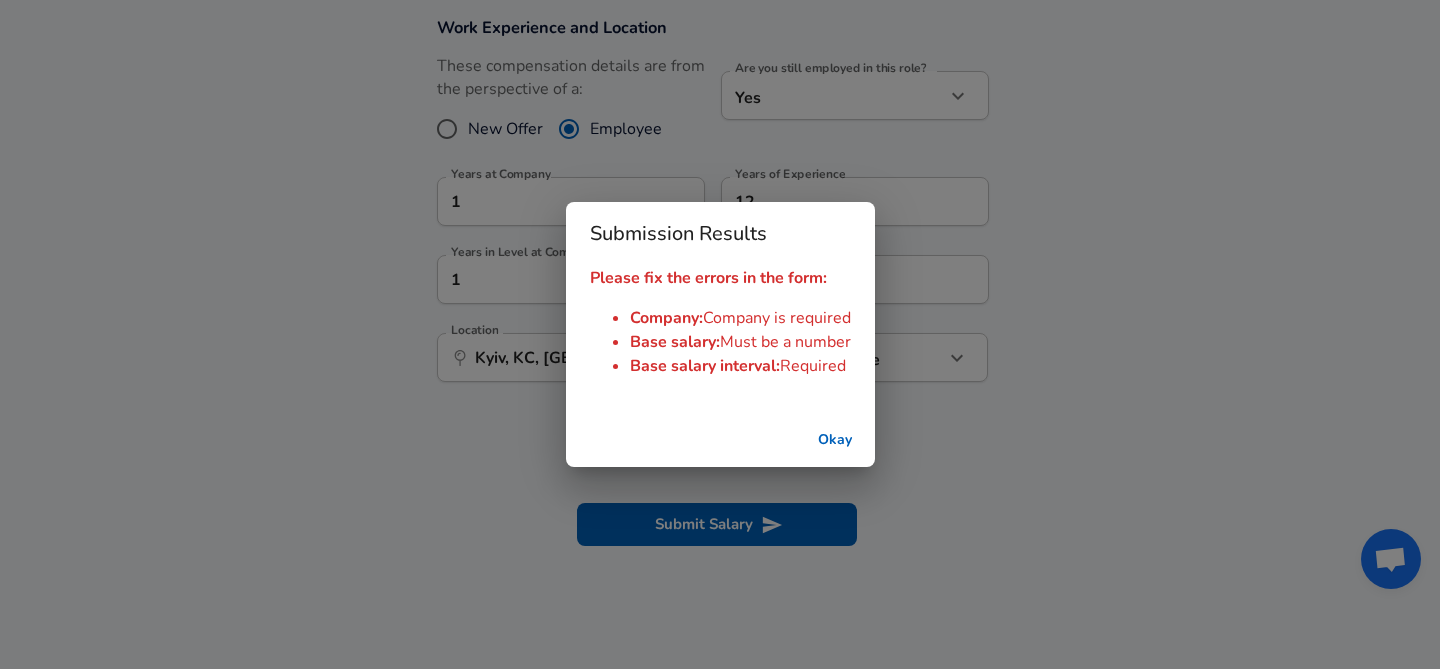 click on "Okay" at bounding box center [835, 440] 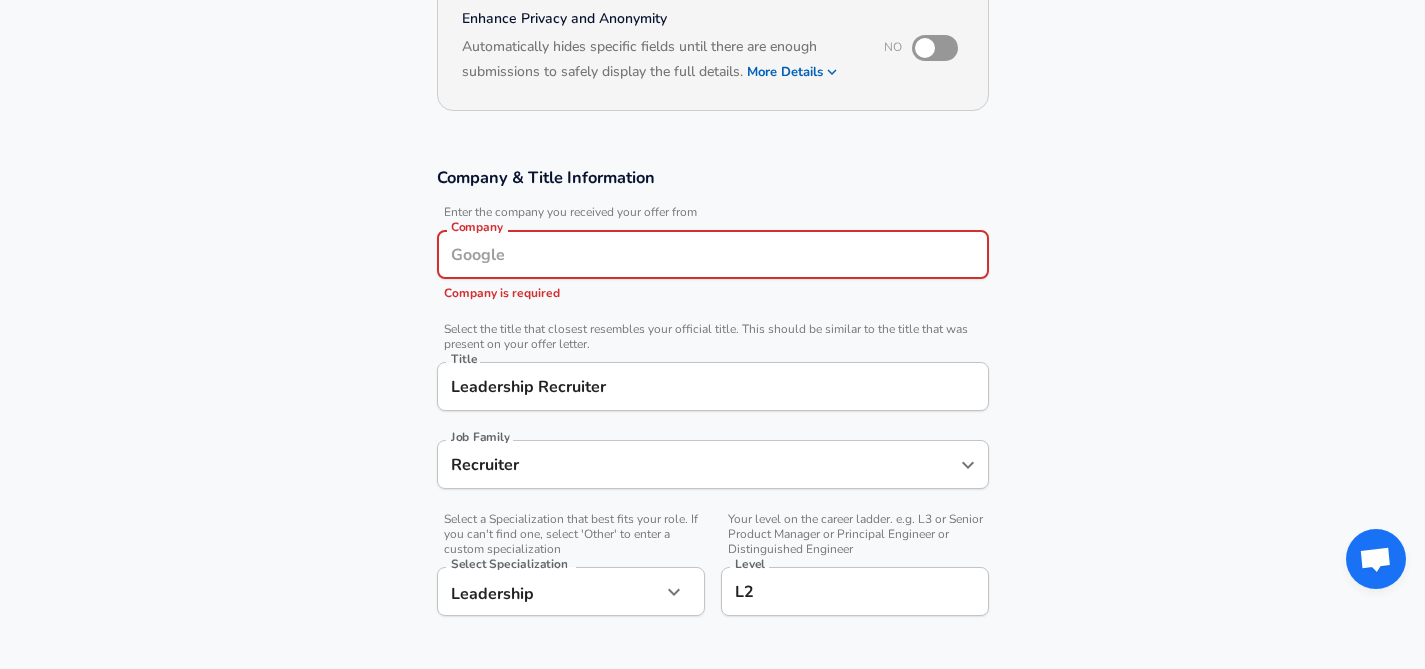 scroll, scrollTop: 233, scrollLeft: 0, axis: vertical 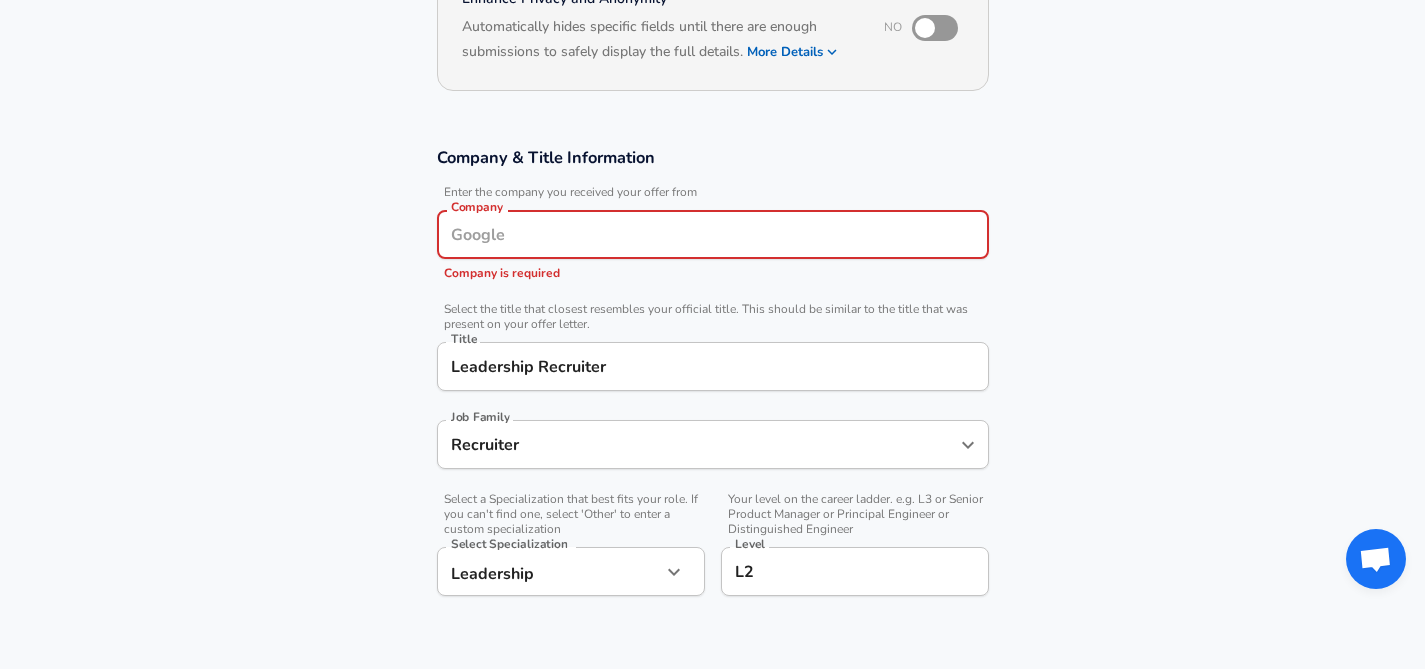 click on "Company" at bounding box center [713, 234] 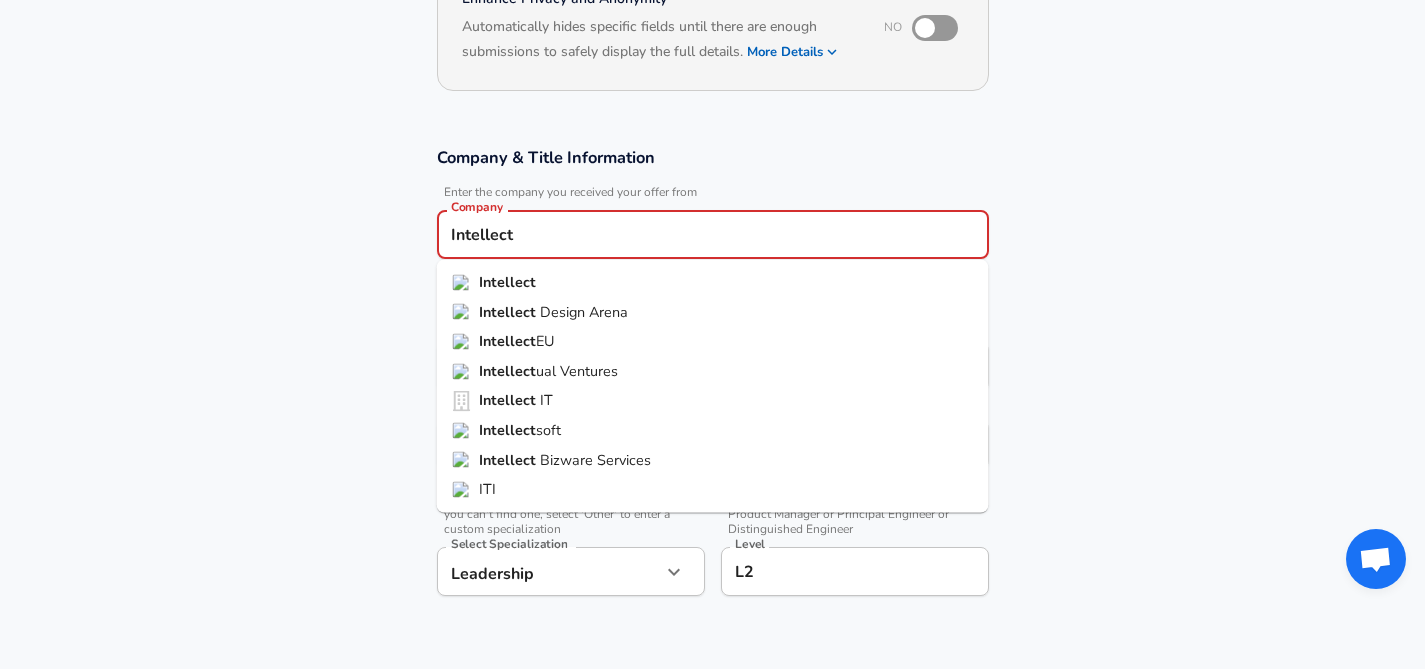click on "Company & Title Information   Enter the company you received your offer from Company Intellect Company Company is required Intellect Intellect    Design Arena Intellect EU Intellect ual Ventures Intellect    IT Intellect soft Intellect    Bizware Services ITI   Select the title that closest resembles your official title. This should be similar to the title that was present on your offer letter. Title Leadership Recruiter Title Job Family Recruiter Job Family   Select a Specialization that best fits your role. If you can't find one, select 'Other' to enter a custom specialization Select Specialization Leadership Leadership Select Specialization   Your level on the career ladder. e.g. L3 or Senior Product Manager or Principal Engineer or Distinguished Engineer Level L2 Level" at bounding box center [712, 382] 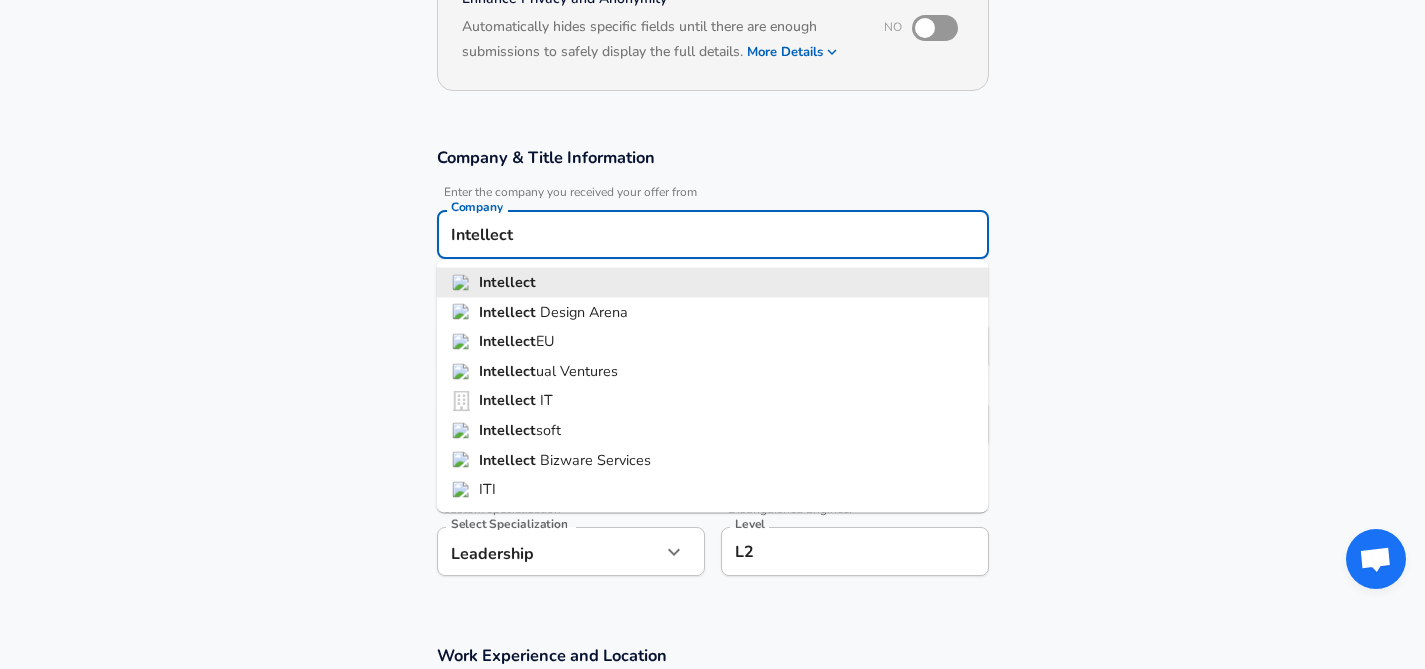 click on "Intellect" at bounding box center [713, 234] 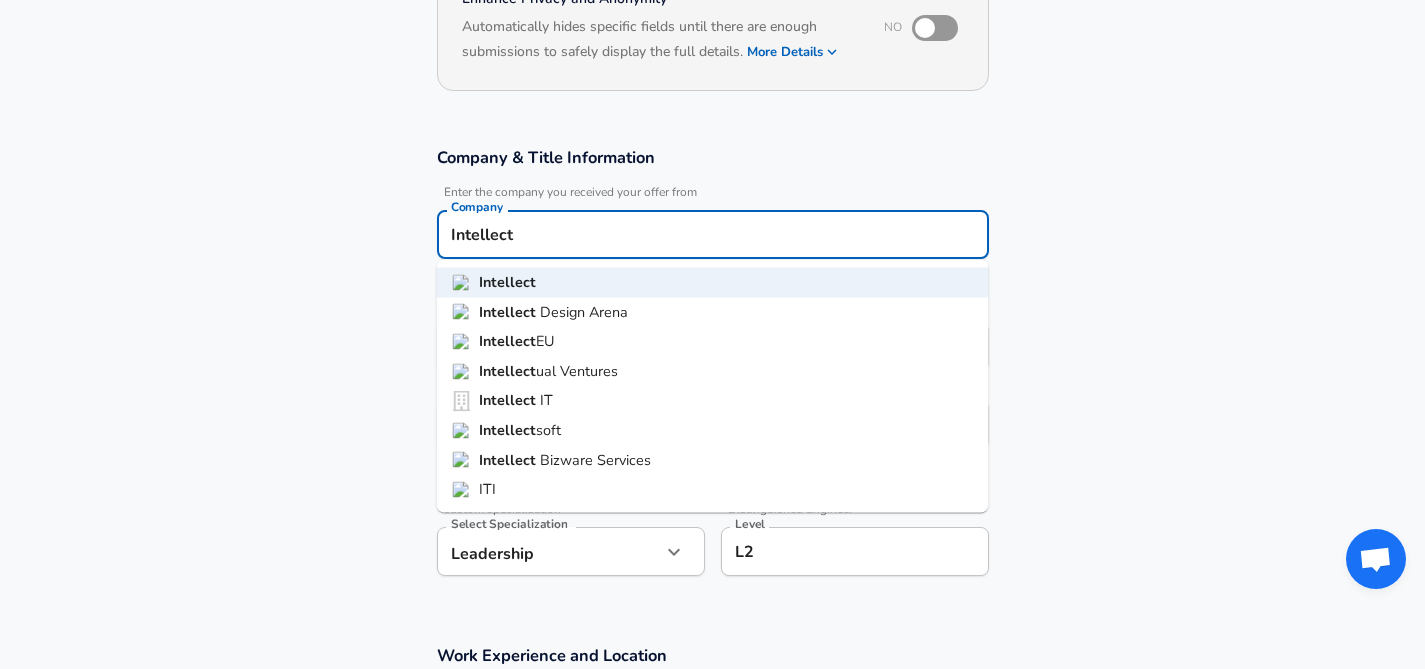click on "soft" at bounding box center [548, 430] 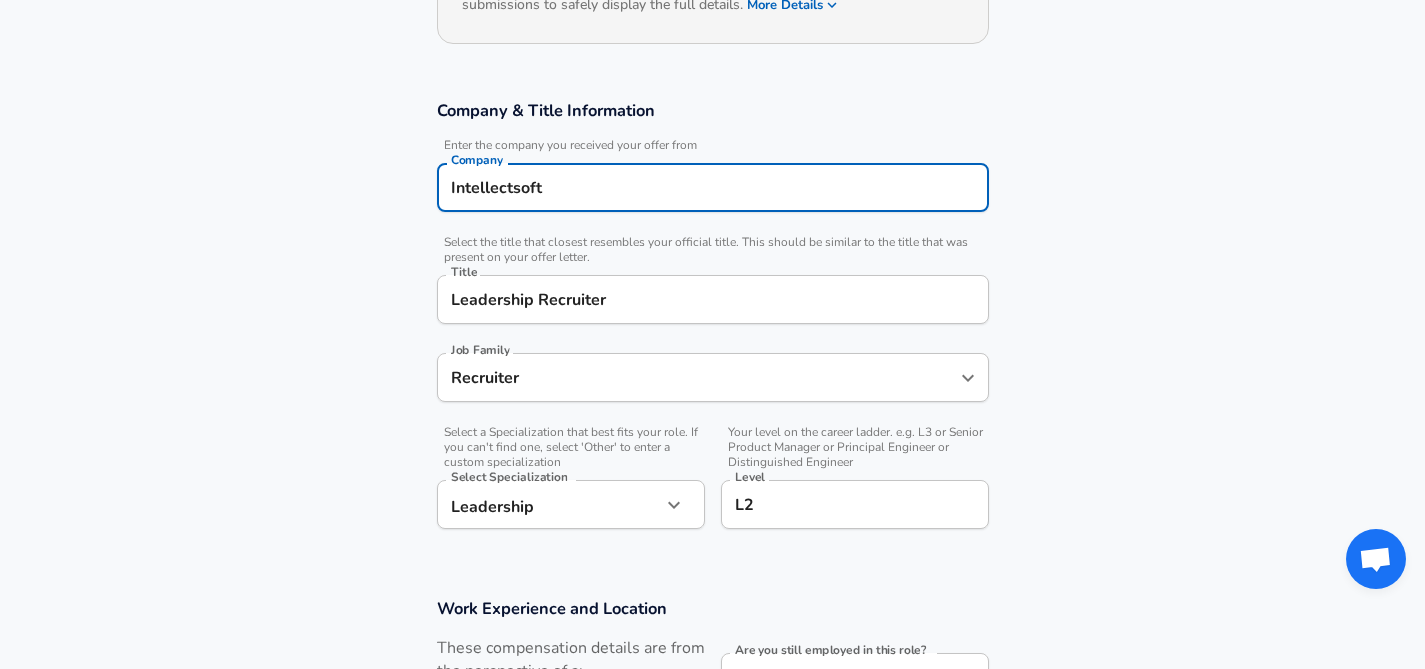 scroll, scrollTop: 300, scrollLeft: 0, axis: vertical 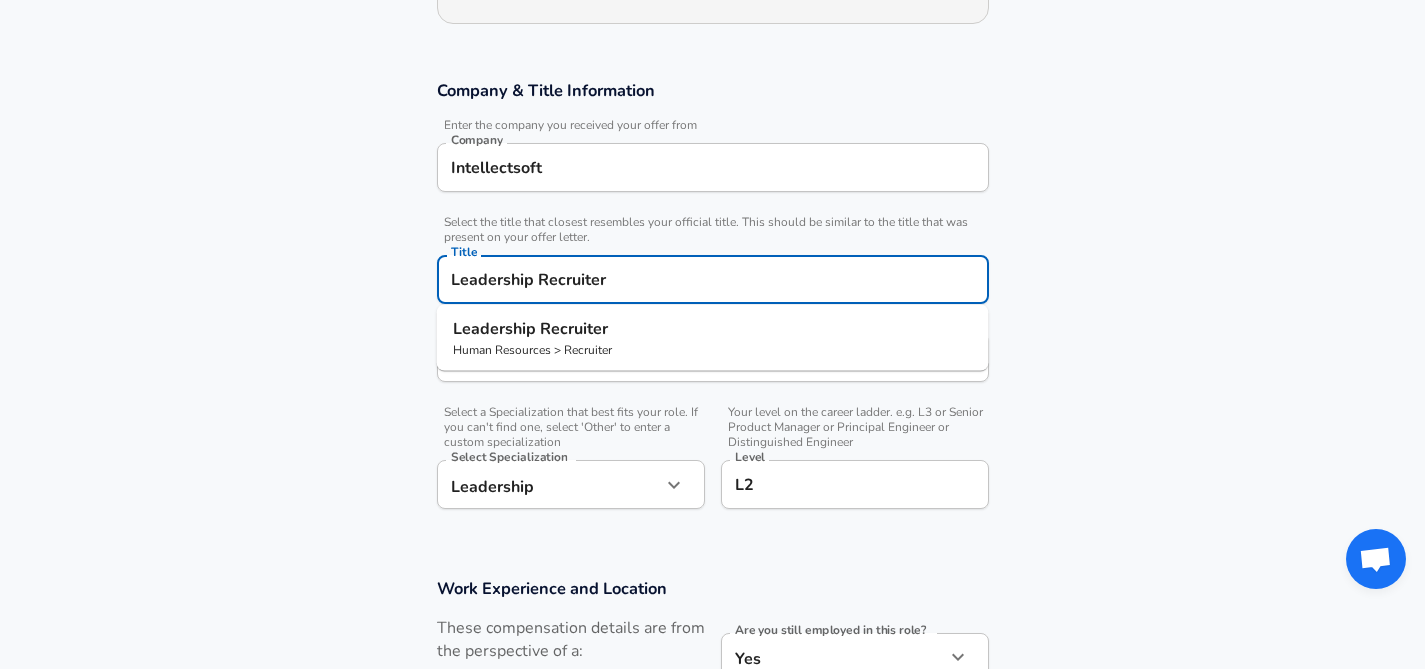 drag, startPoint x: 575, startPoint y: 294, endPoint x: 408, endPoint y: 260, distance: 170.42593 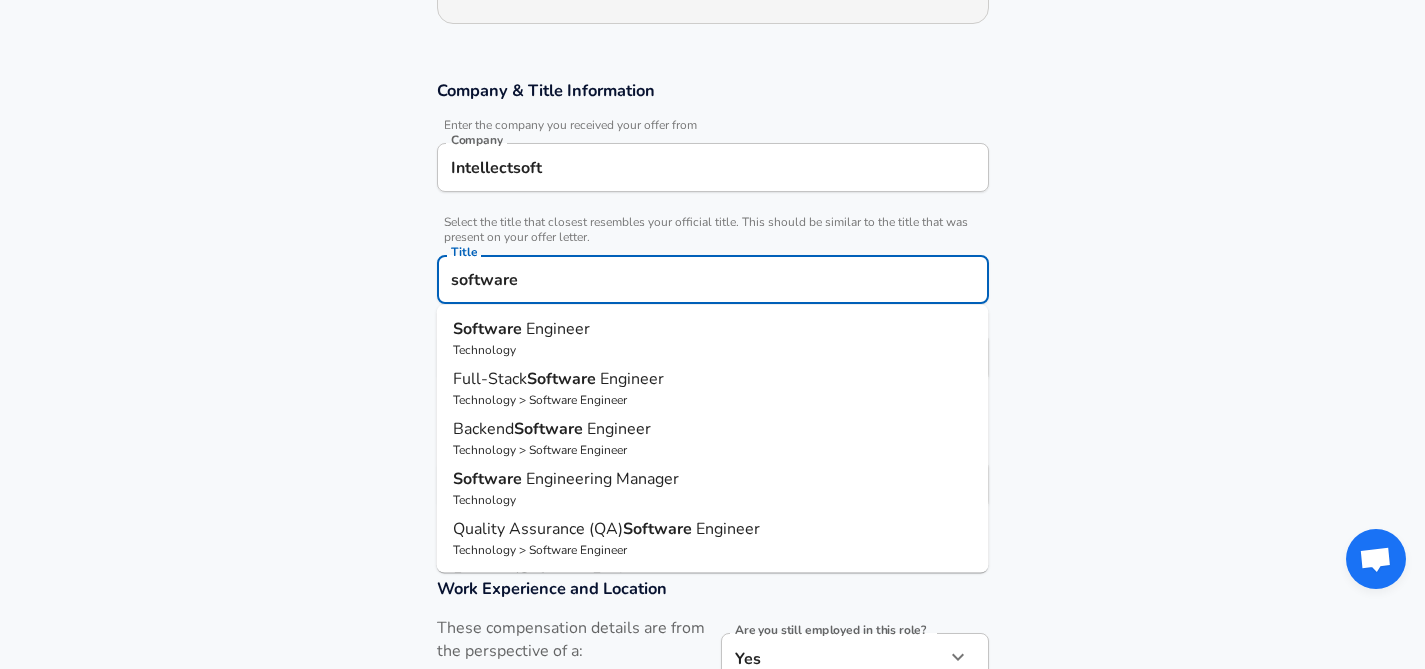 click on "Software    Engineer" at bounding box center (713, 329) 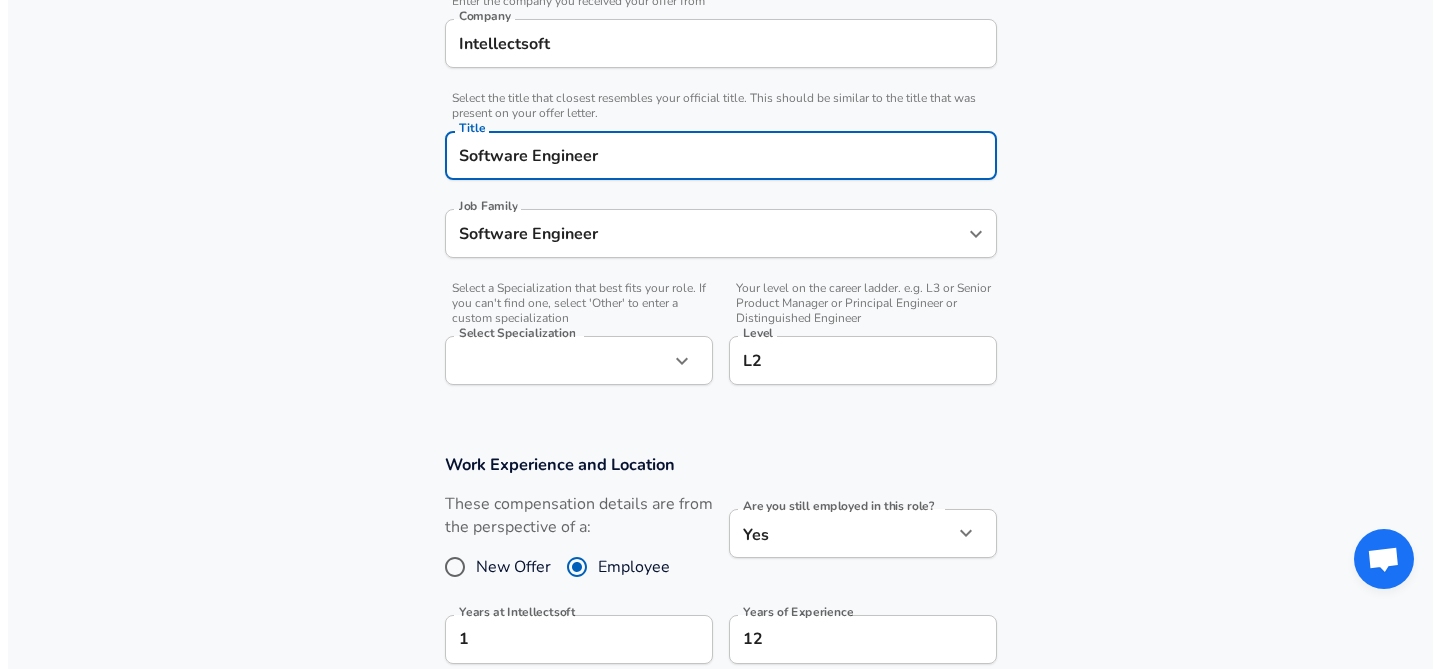 scroll, scrollTop: 425, scrollLeft: 0, axis: vertical 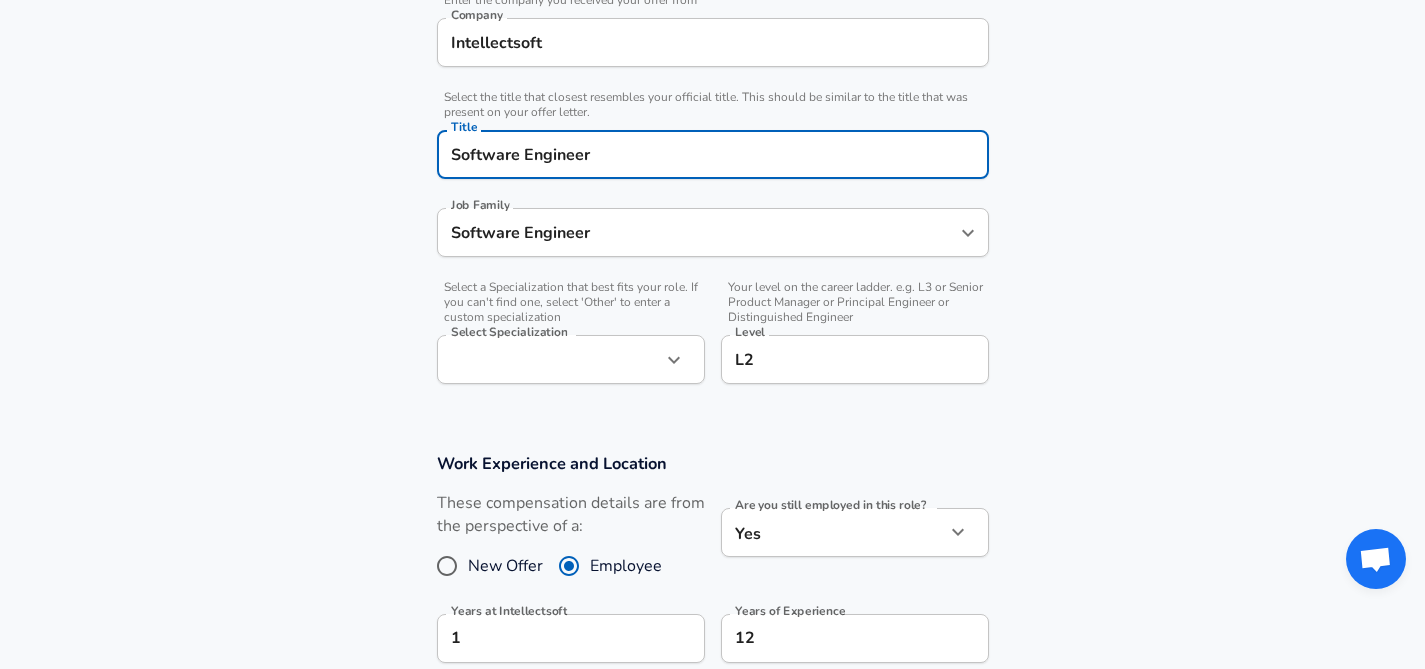 type on "Software Engineer" 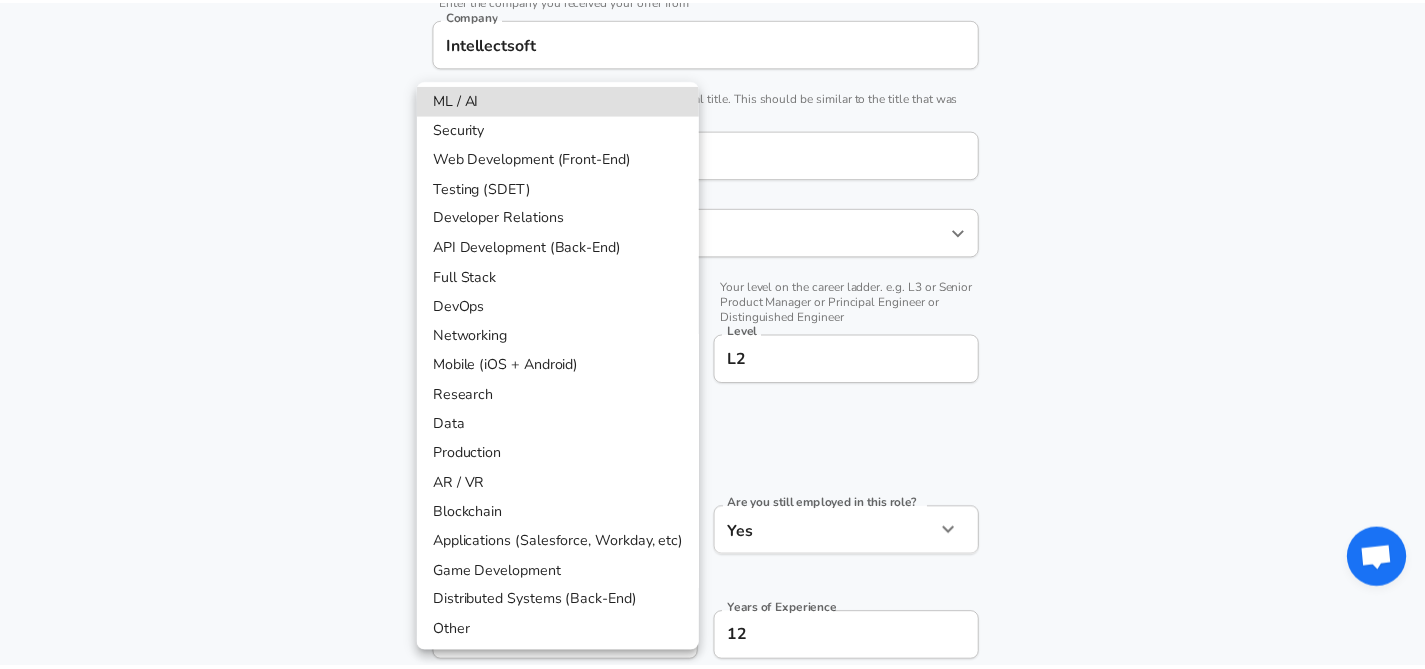 scroll, scrollTop: 5, scrollLeft: 0, axis: vertical 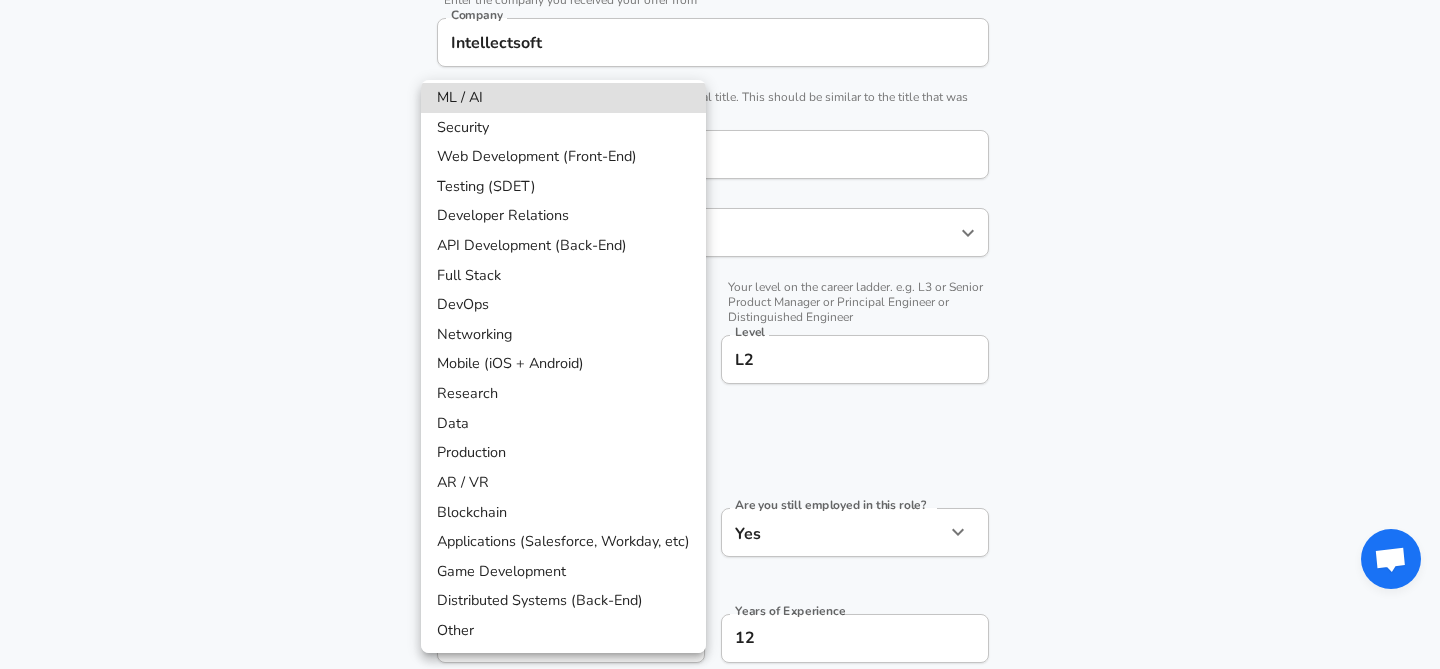 click on "Web Development (Front-End)" at bounding box center (563, 157) 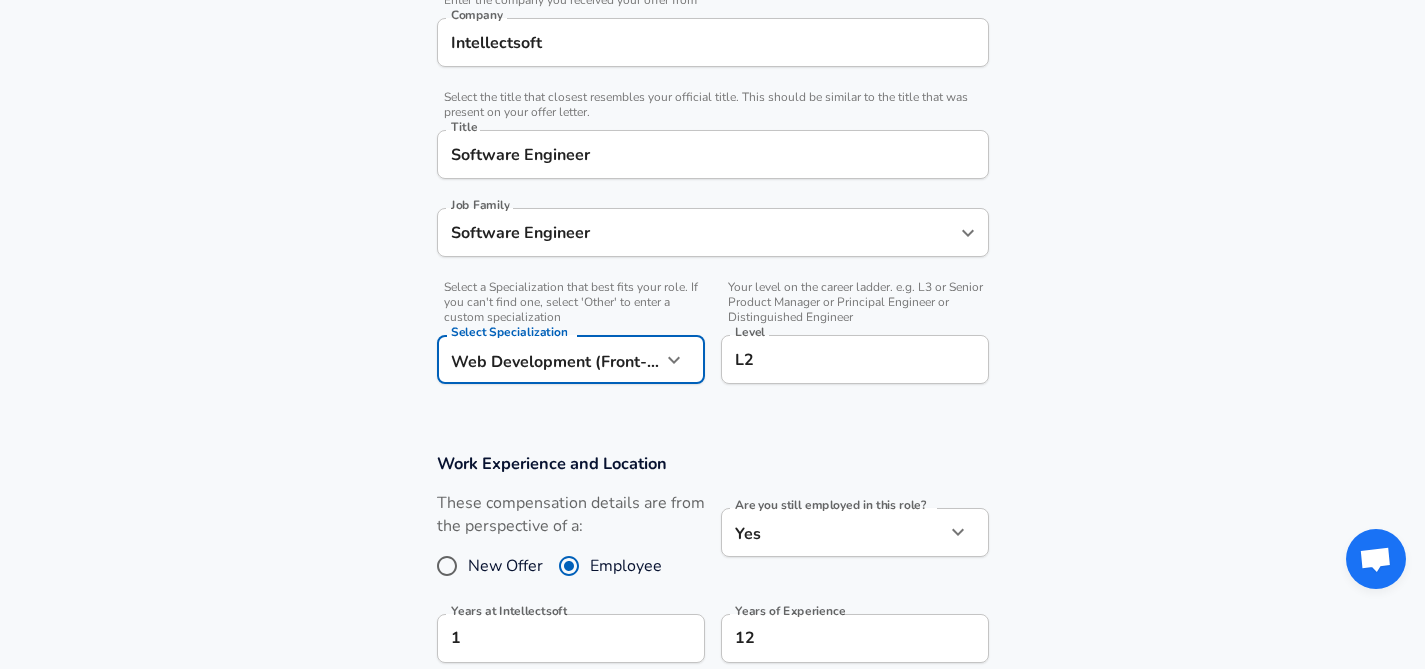 click on "L2" at bounding box center [855, 359] 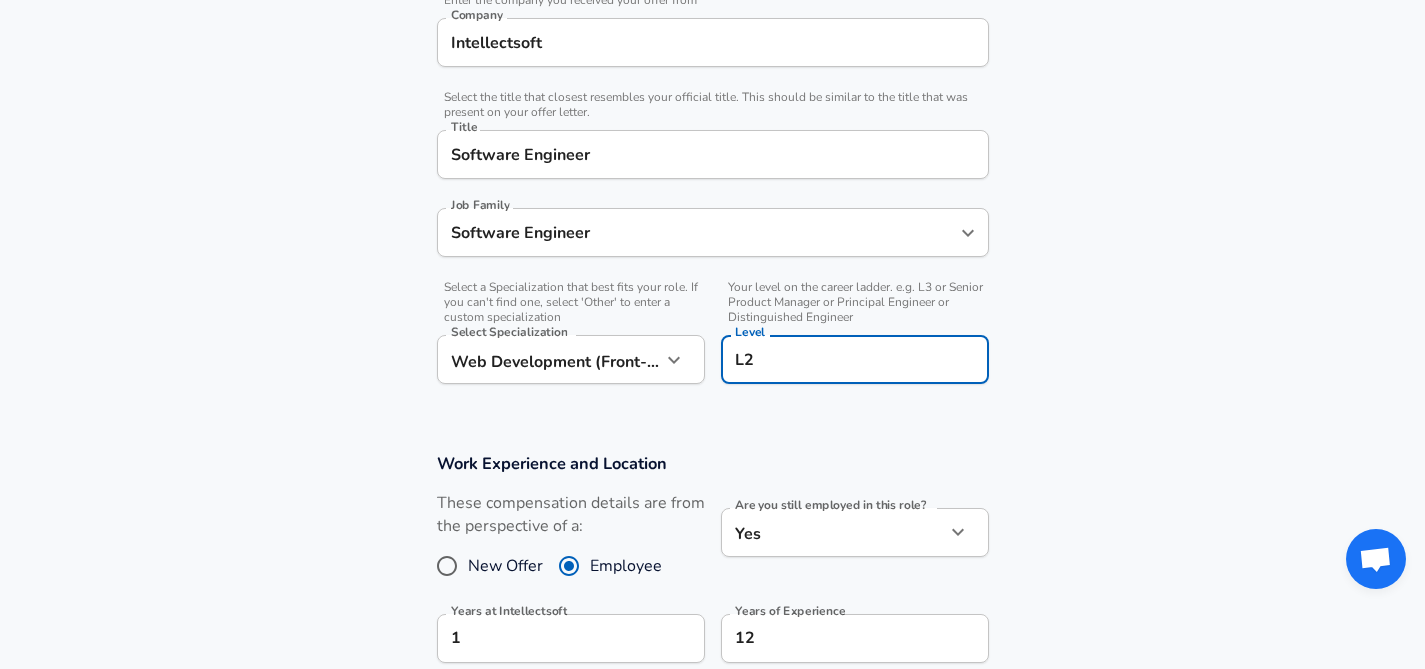 click on "L2" at bounding box center [855, 359] 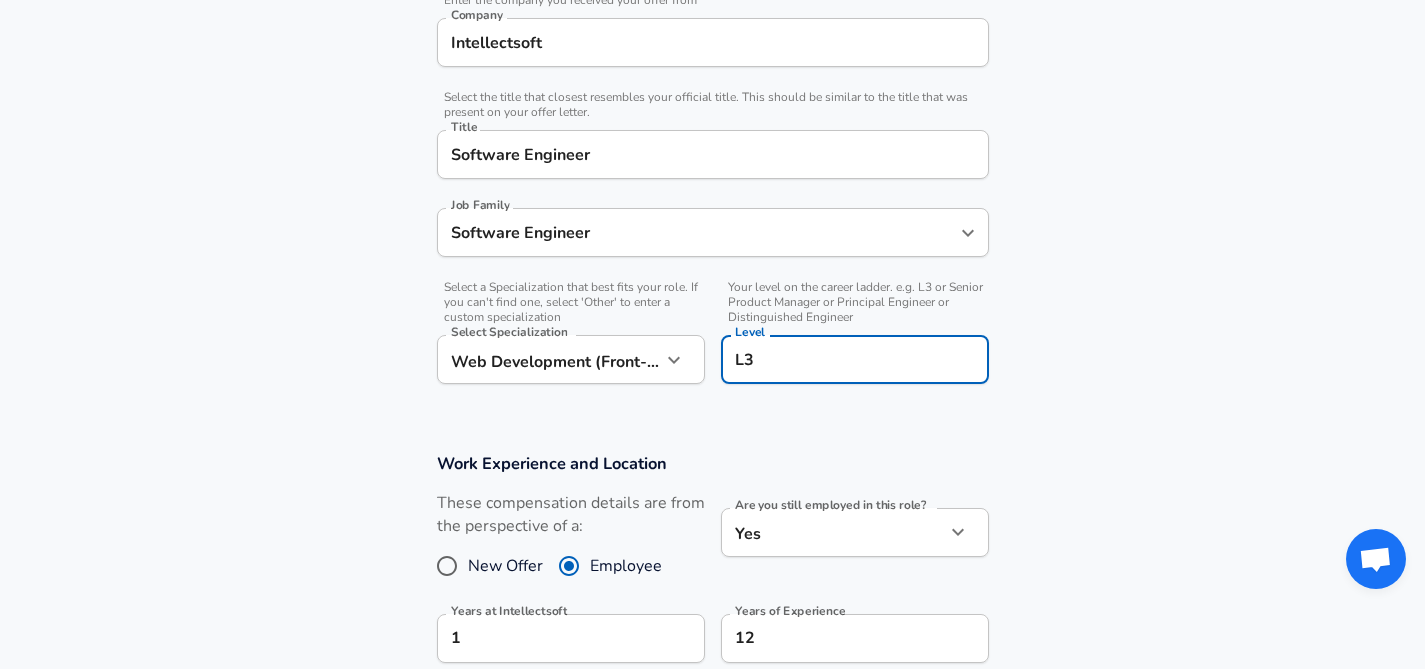 scroll, scrollTop: 0, scrollLeft: 0, axis: both 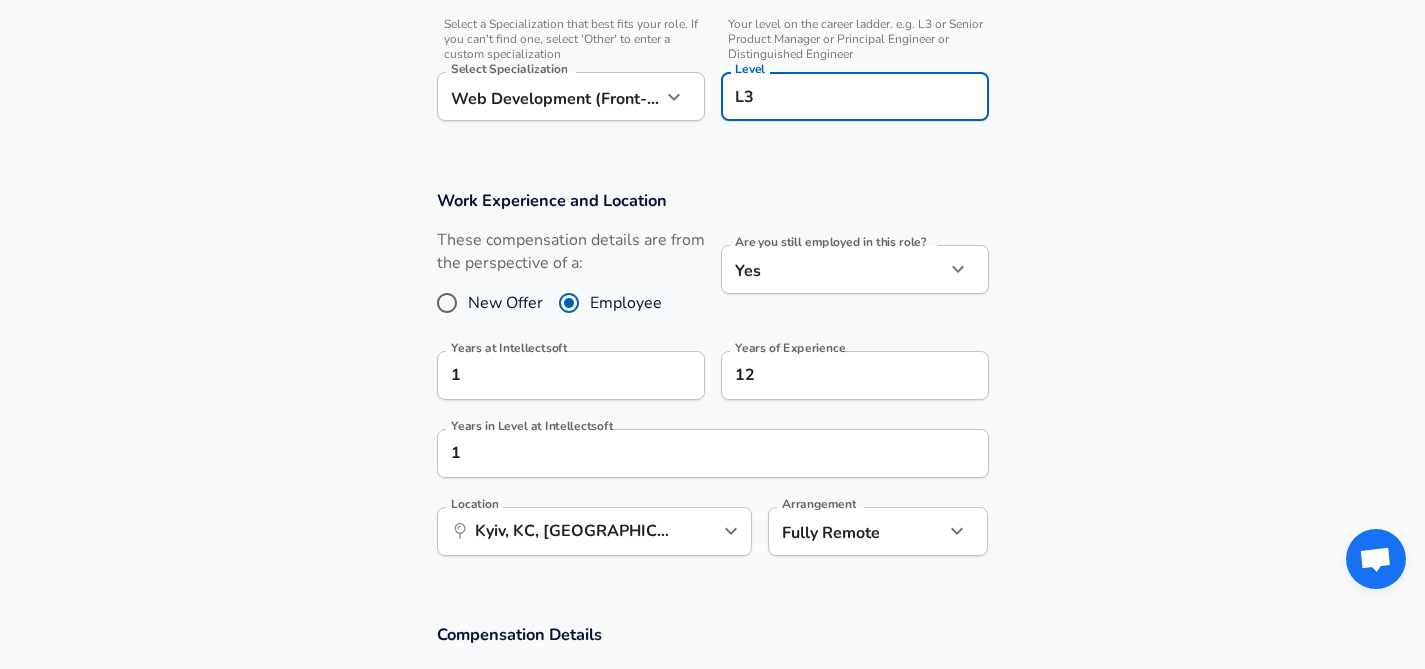 type on "L3" 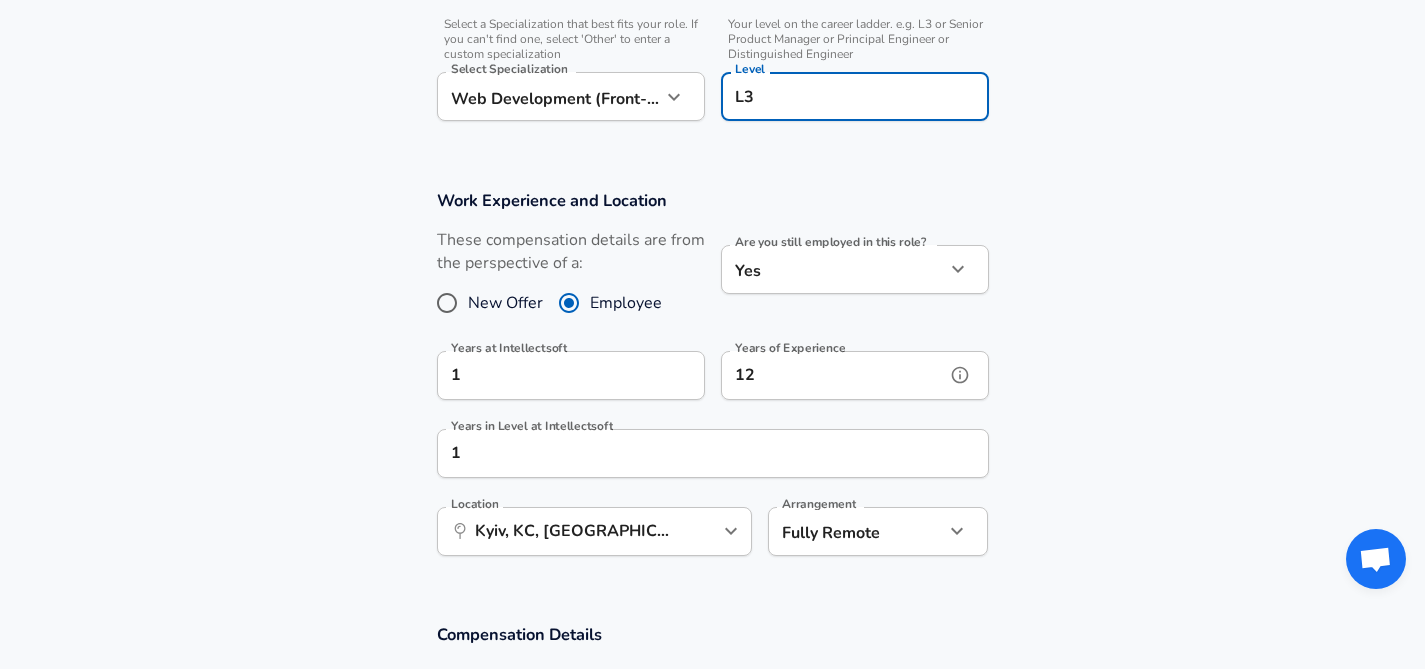 click on "12" at bounding box center (833, 375) 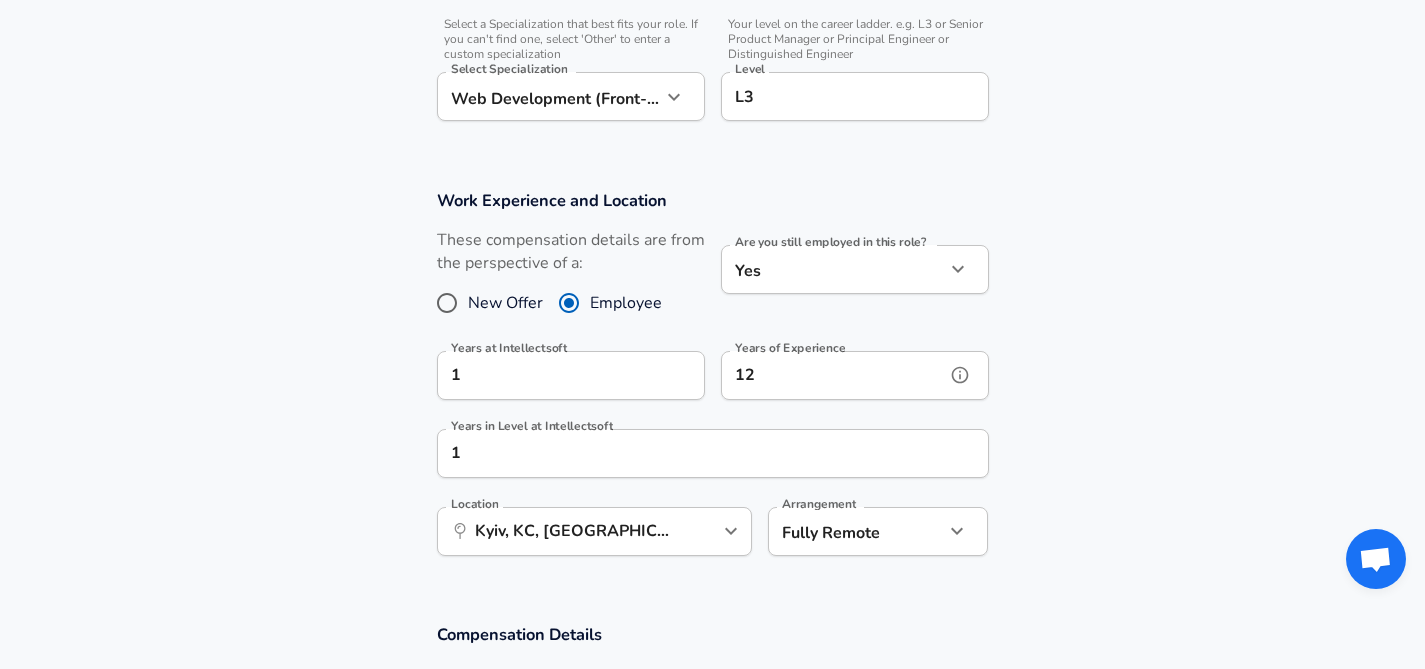 scroll, scrollTop: 0, scrollLeft: 0, axis: both 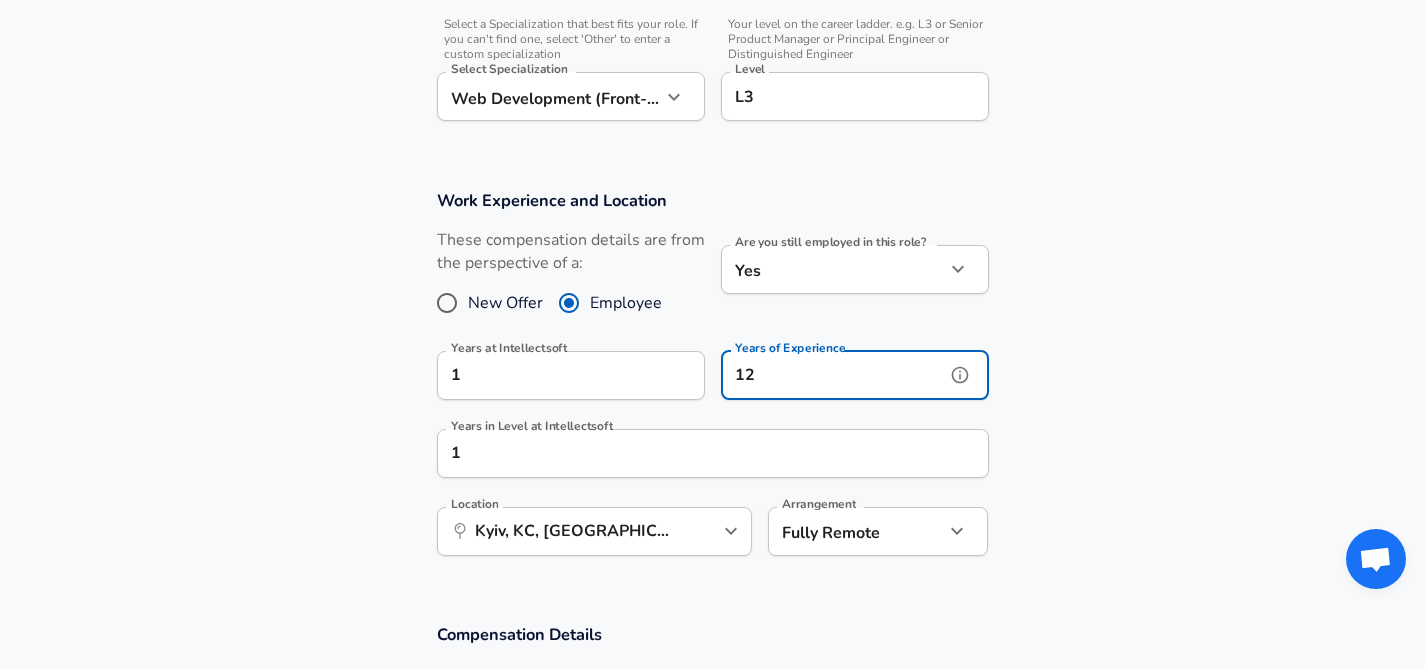 type on "1" 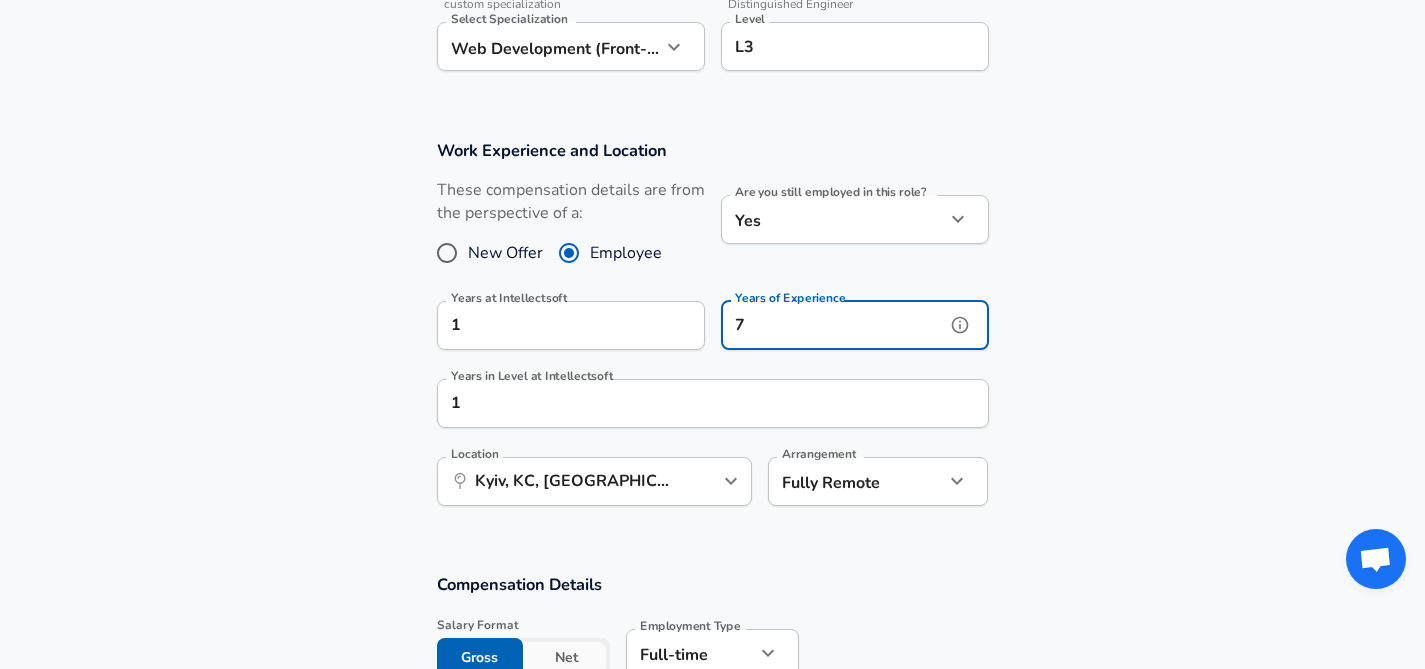 scroll, scrollTop: 743, scrollLeft: 0, axis: vertical 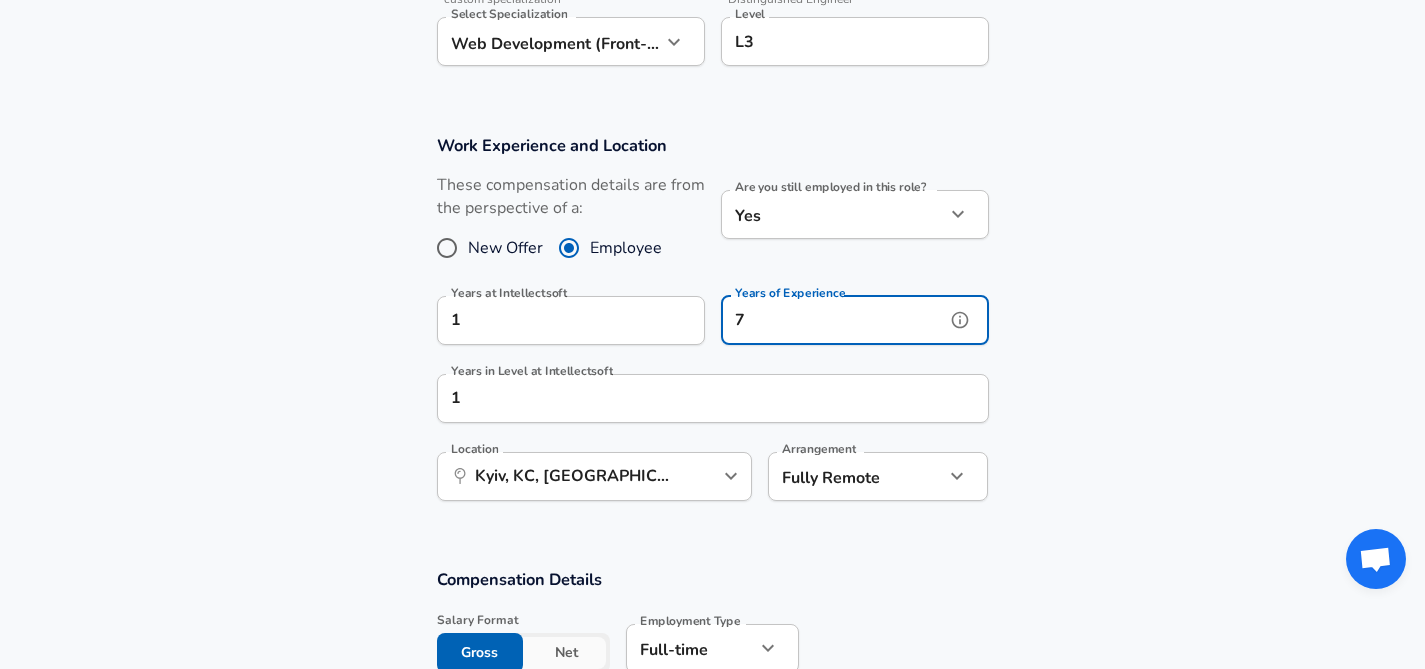 type on "7" 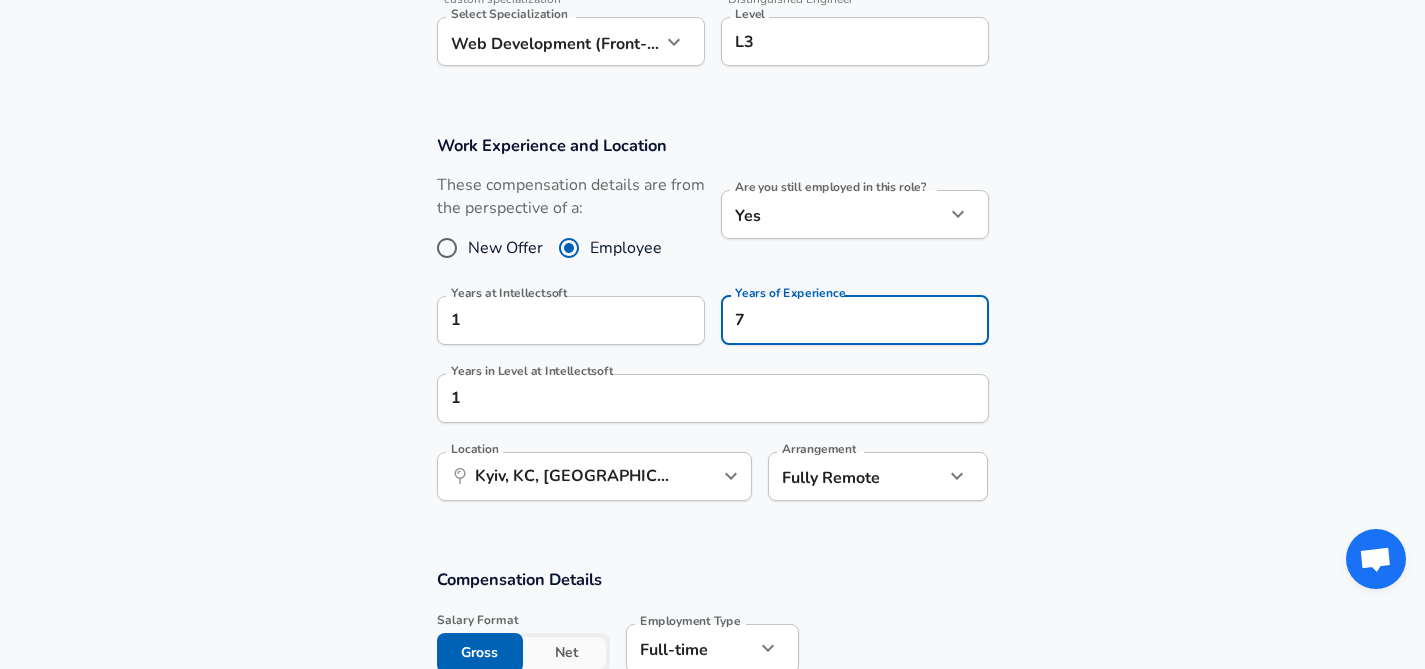 click on "Restart Add Your Salary Upload your offer letter   to verify your submission Enhance Privacy and Anonymity No Automatically hides specific fields until there are enough submissions to safely display the full details.   More Details Based on your submission and the data points that we have already collected, we will automatically hide and anonymize specific fields if there aren't enough data points to remain sufficiently anonymous. Company & Title Information   Enter the company you received your offer from Company Intellectsoft Company   Select the title that closest resembles your official title. This should be similar to the title that was present on your offer letter. Title Software Engineer Title Job Family Software Engineer Job Family   Select a Specialization that best fits your role. If you can't find one, select 'Other' to enter a custom specialization Select Specialization Web Development (Front-End) Web Development (Front-End) Select Specialization   Level L3 Level Work Experience and Location Yes 1" at bounding box center (712, -409) 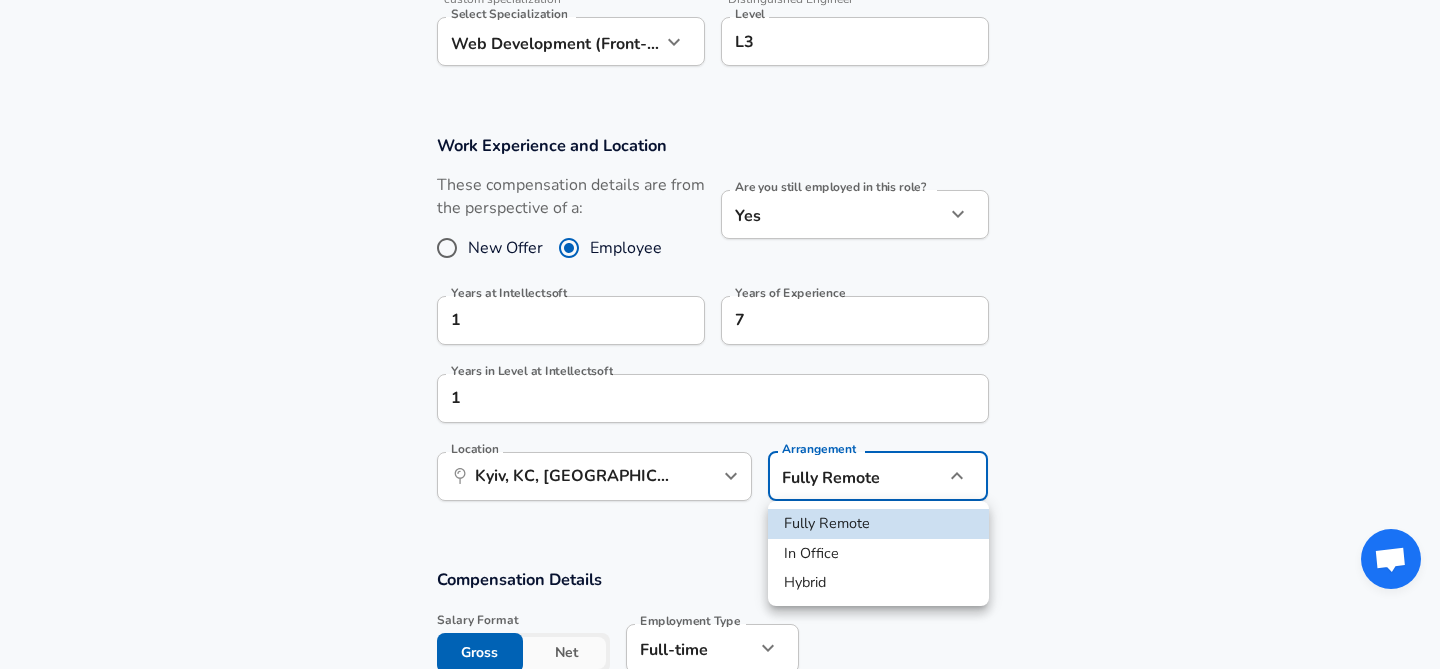 click at bounding box center [720, 334] 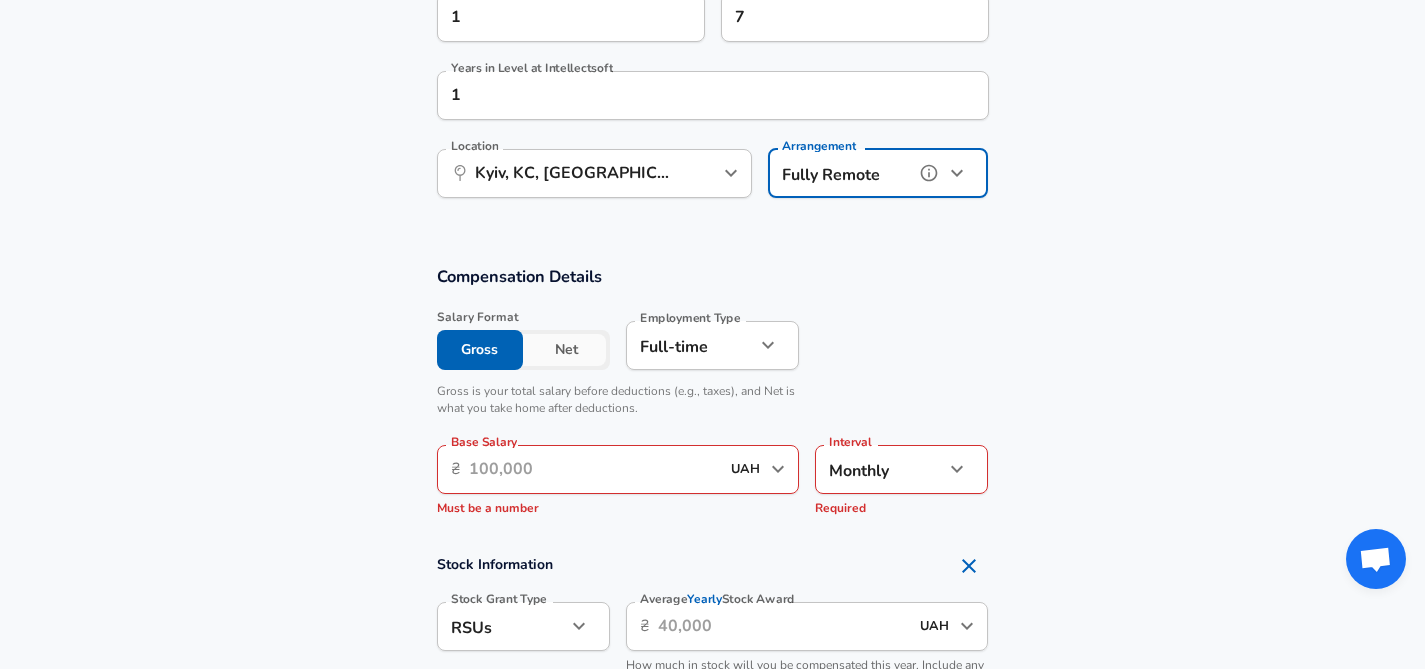 scroll, scrollTop: 1137, scrollLeft: 0, axis: vertical 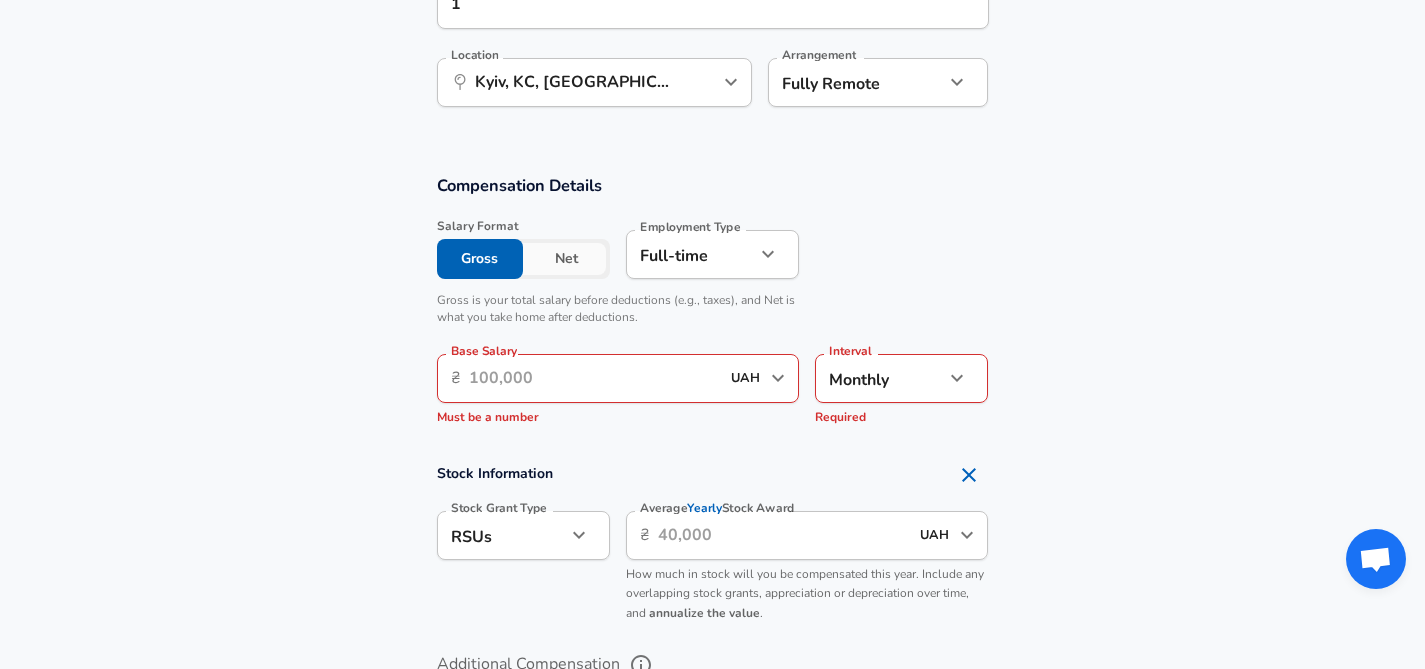 click on "Base Salary" at bounding box center (594, 378) 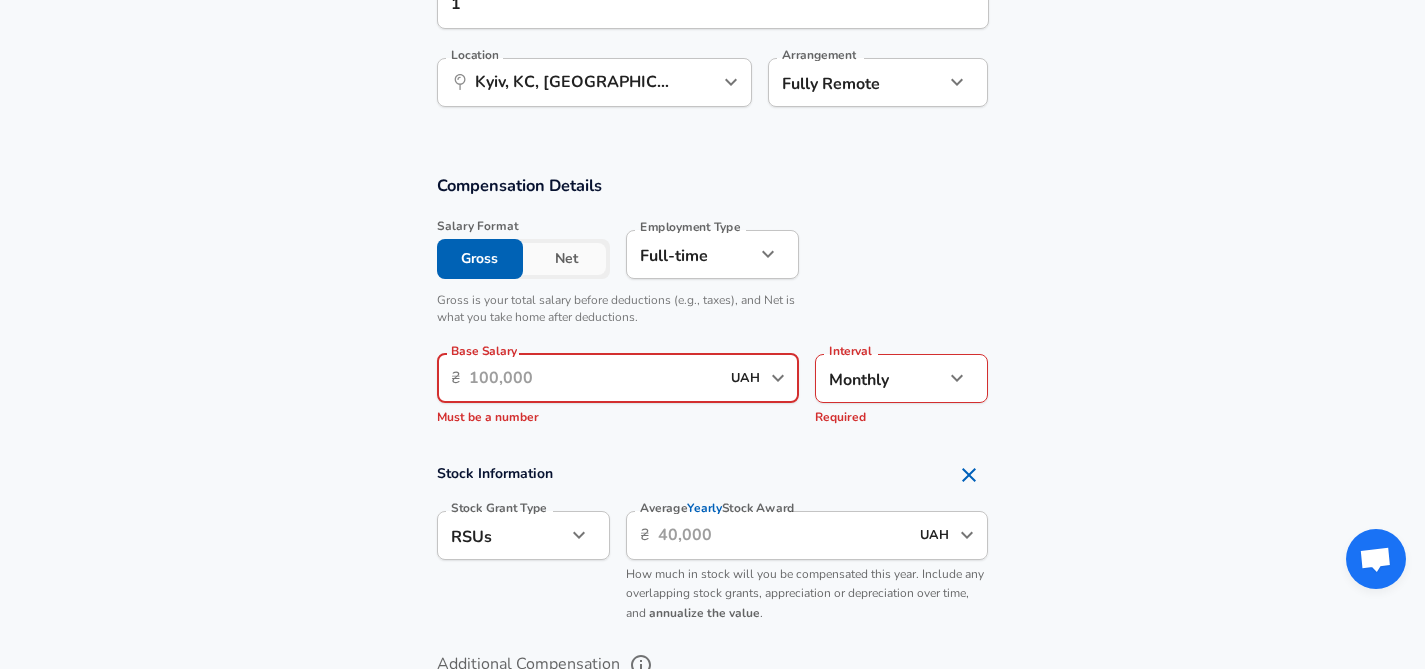 click 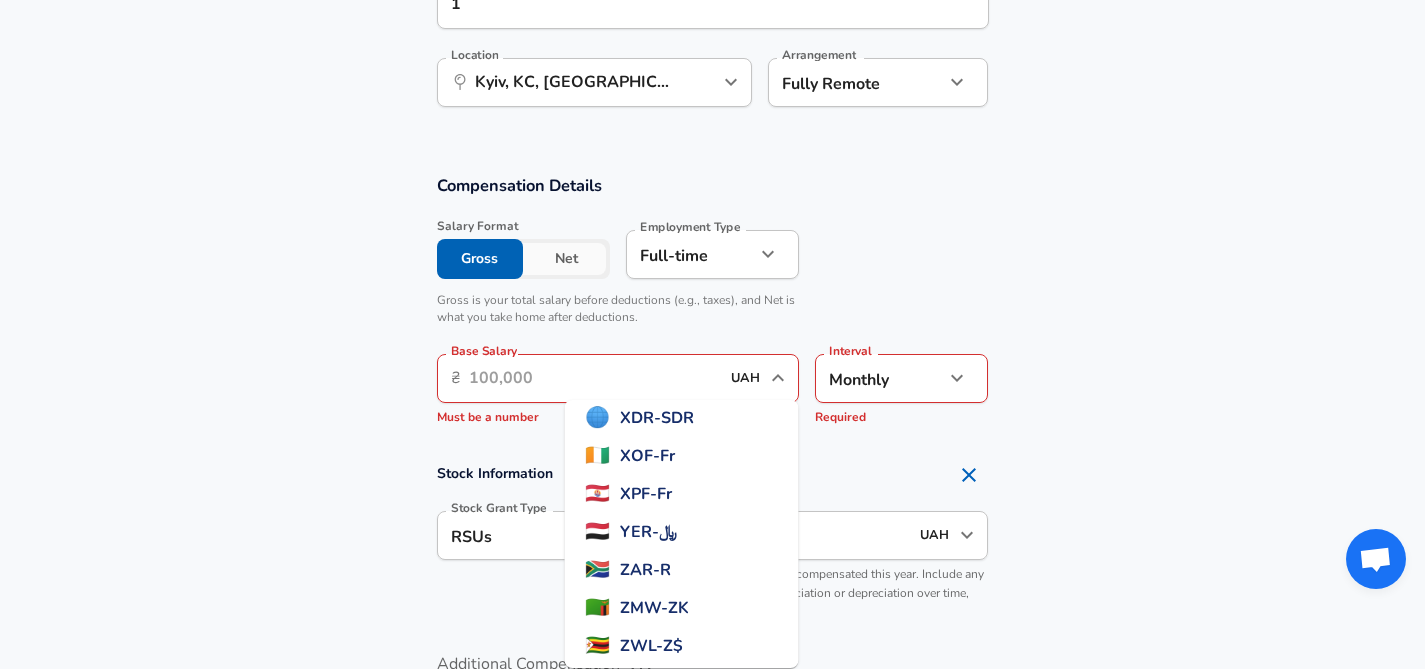 scroll, scrollTop: 5970, scrollLeft: 0, axis: vertical 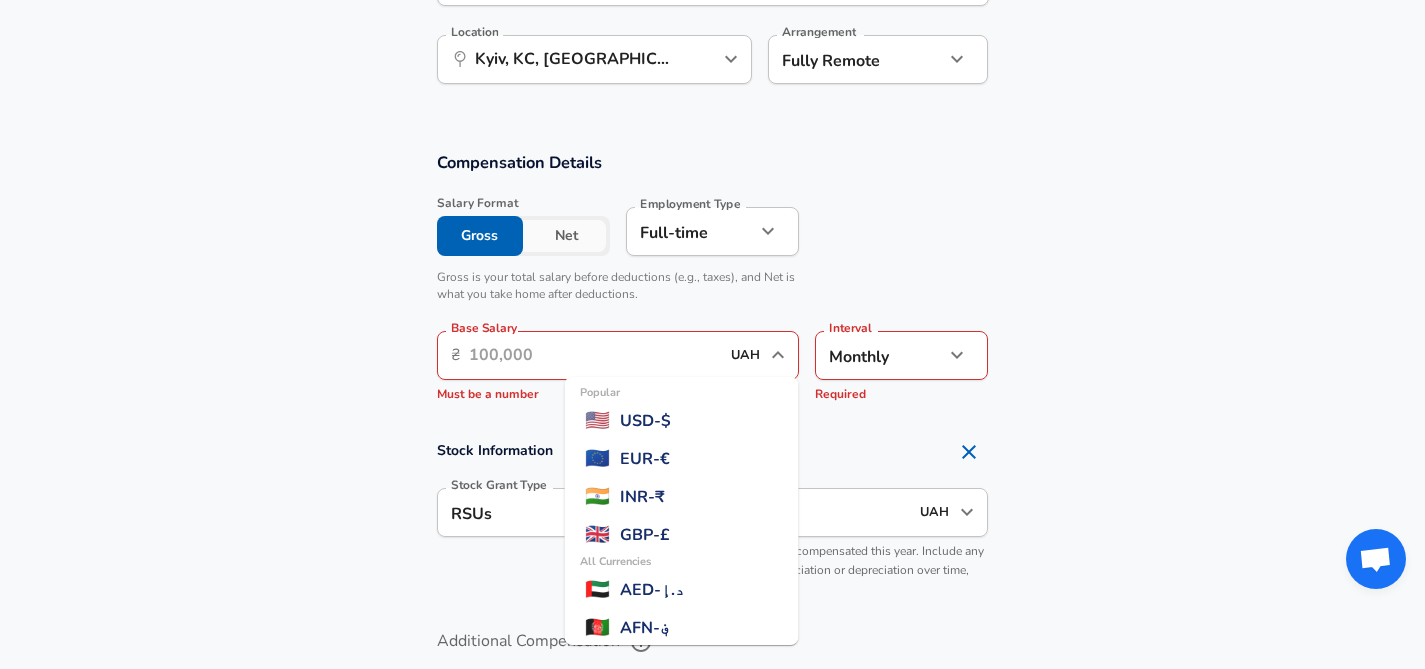 click on "USD  -  $" at bounding box center [645, 421] 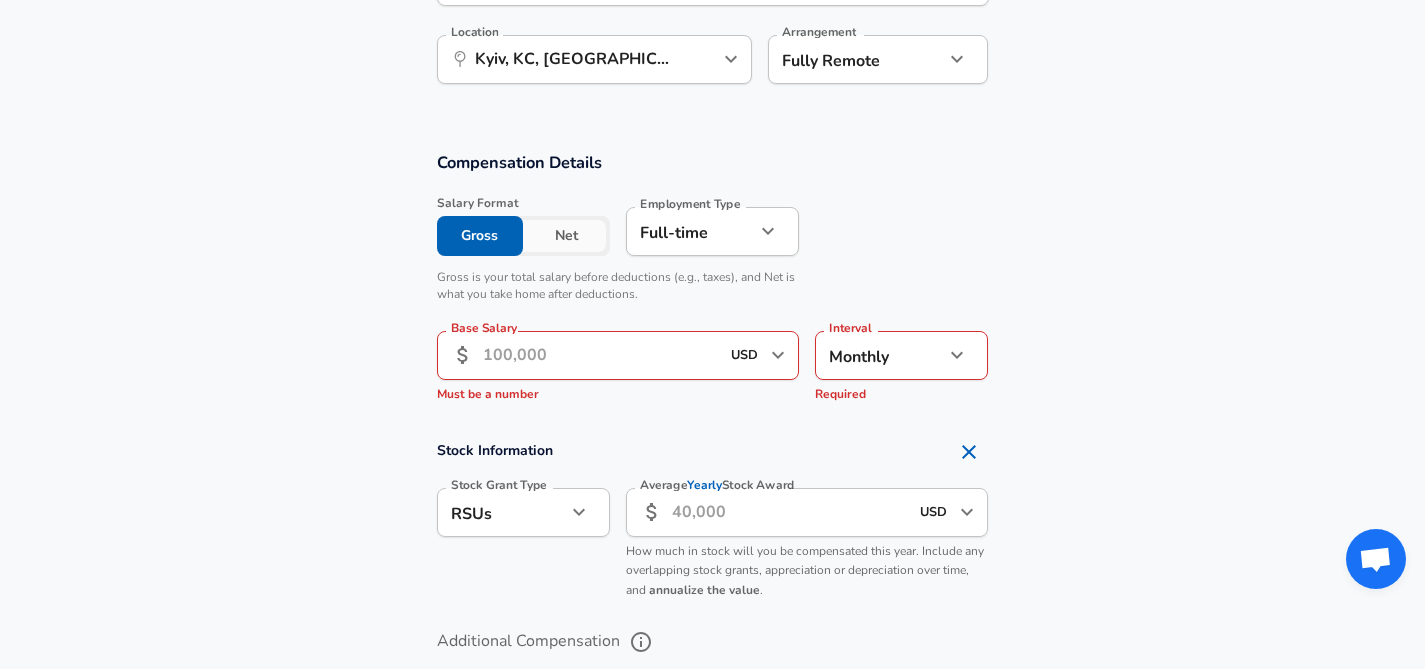 click on "Base Salary" at bounding box center [601, 355] 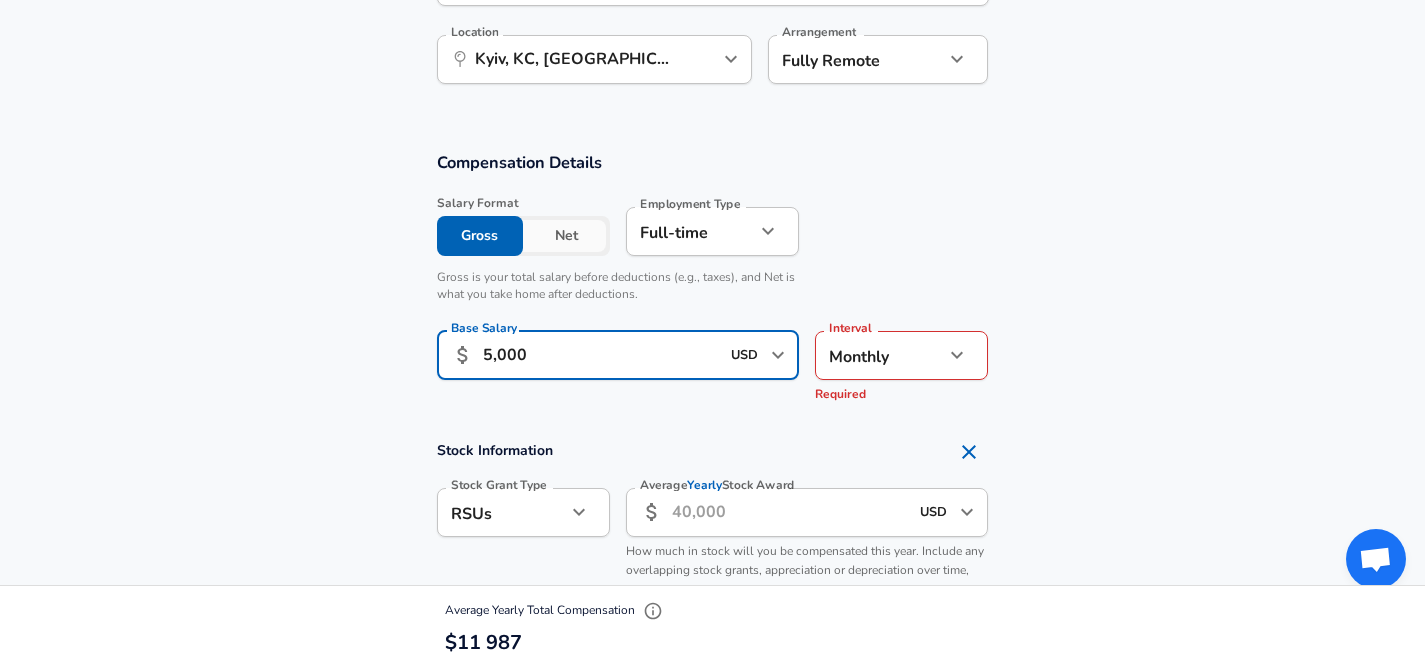 type on "5,000" 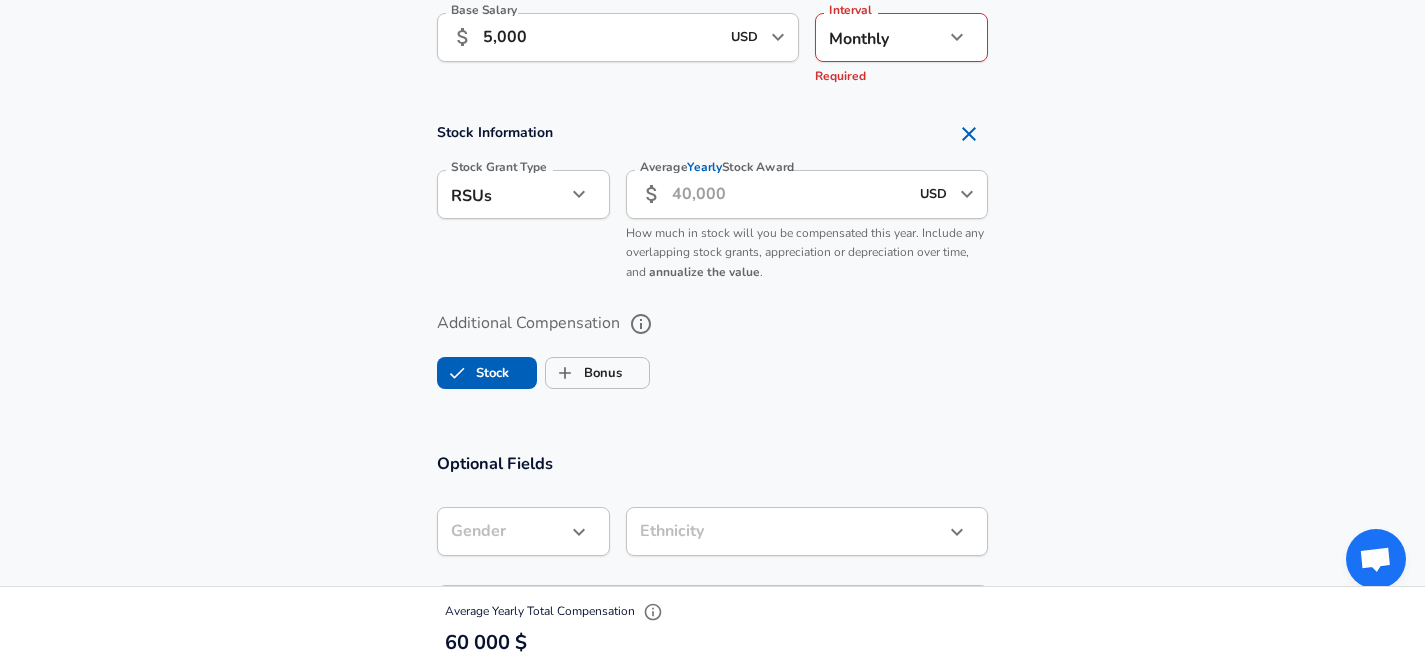 scroll, scrollTop: 1478, scrollLeft: 0, axis: vertical 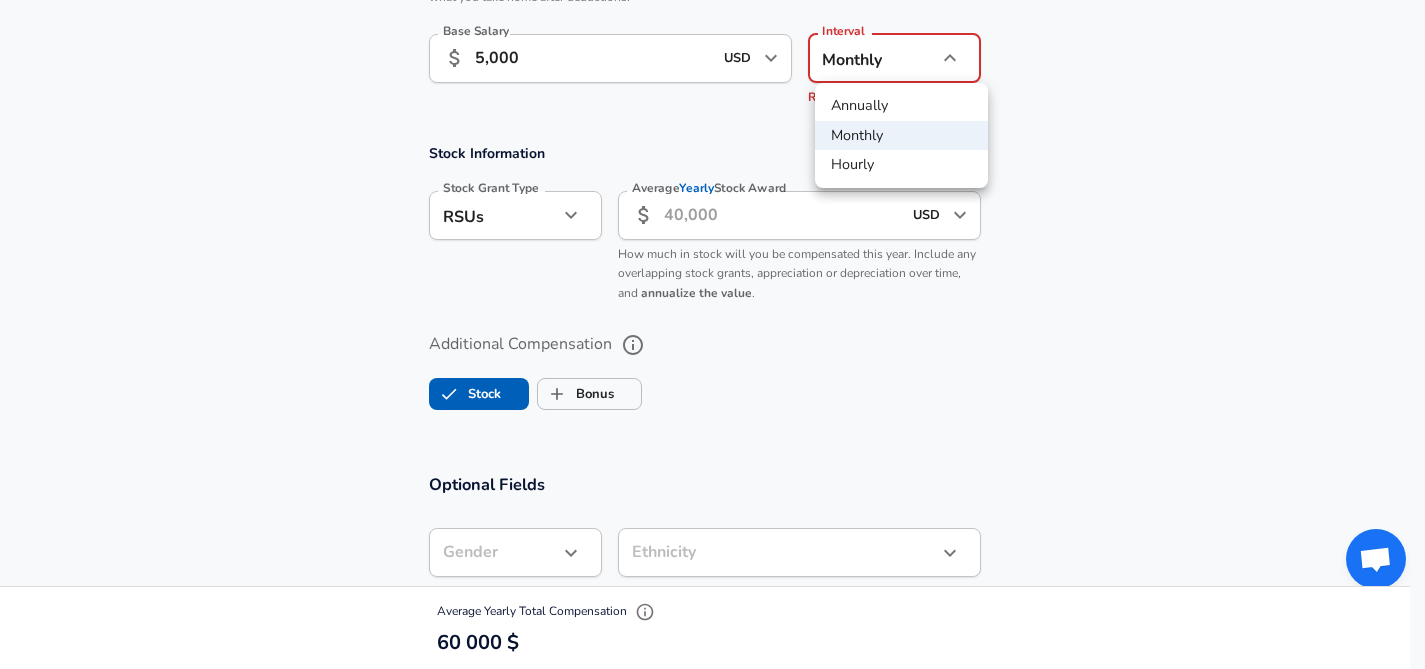 click on "Restart Add Your Salary Upload your offer letter   to verify your submission Enhance Privacy and Anonymity No Automatically hides specific fields until there are enough submissions to safely display the full details.   More Details Based on your submission and the data points that we have already collected, we will automatically hide and anonymize specific fields if there aren't enough data points to remain sufficiently anonymous. Company & Title Information   Enter the company you received your offer from Company Intellectsoft Company   Select the title that closest resembles your official title. This should be similar to the title that was present on your offer letter. Title Software Engineer Title Job Family Software Engineer Job Family   Select a Specialization that best fits your role. If you can't find one, select 'Other' to enter a custom specialization Select Specialization Web Development (Front-End) Web Development (Front-End) Select Specialization   Level L3 Level Work Experience and Location Yes 1" at bounding box center [712, -1123] 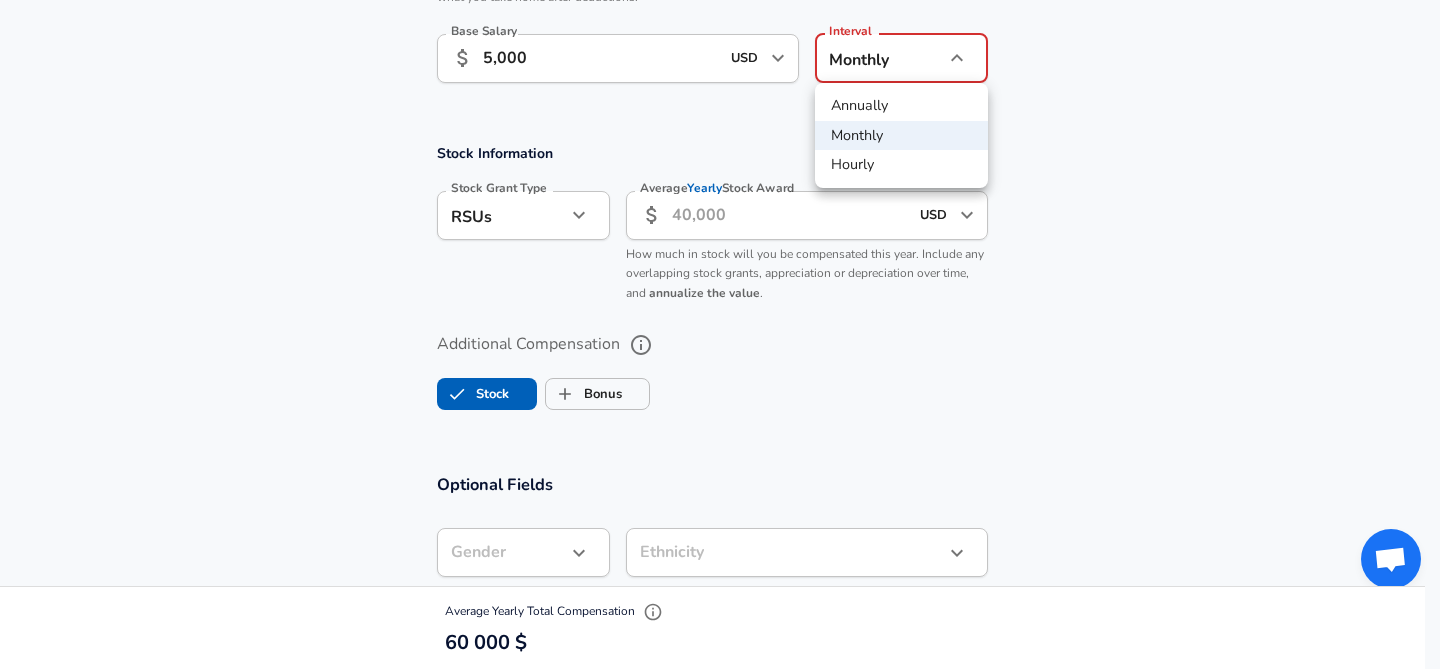 click on "Monthly" at bounding box center [901, 136] 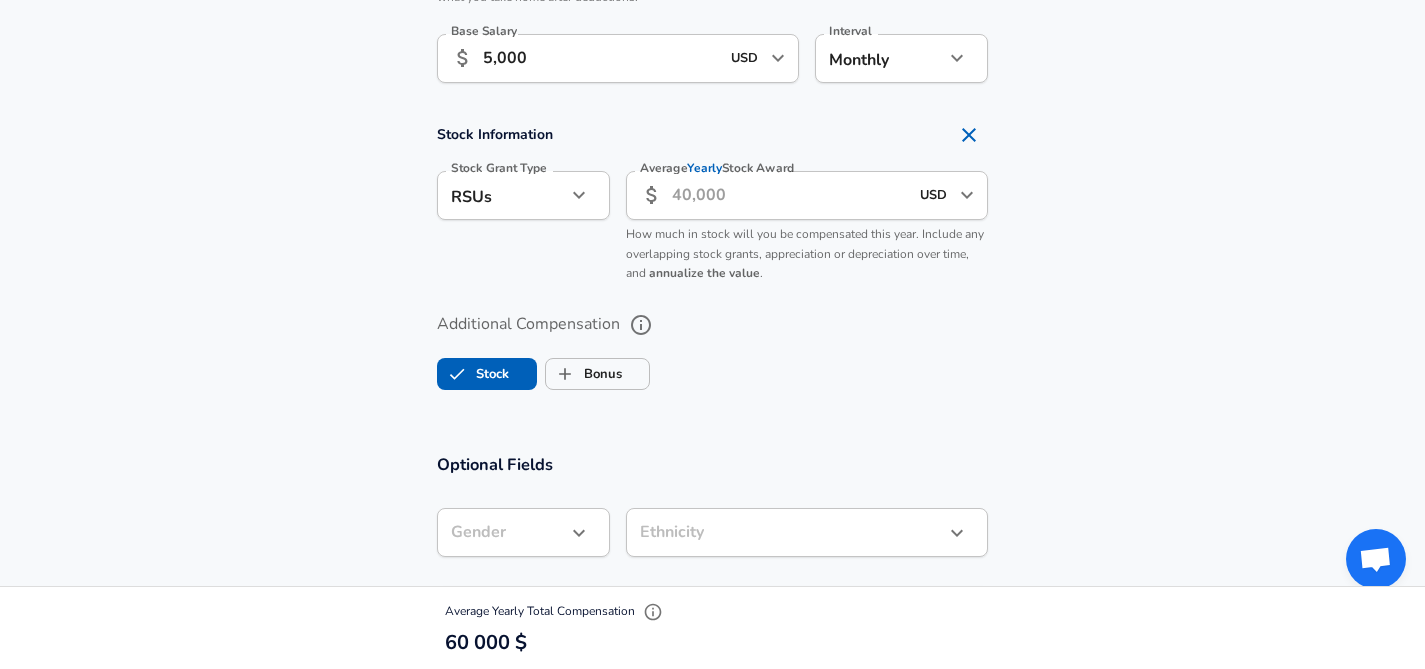 click on "Stock Information  Stock Grant Type RSUs stock Stock Grant Type Average  Yearly  Stock Award ​ USD ​ Average  Yearly  Stock Award   How much in stock will you be compensated this year. Include any overlapping stock grants, appreciation or depreciation over time, and   annualize the value ." at bounding box center [712, 204] 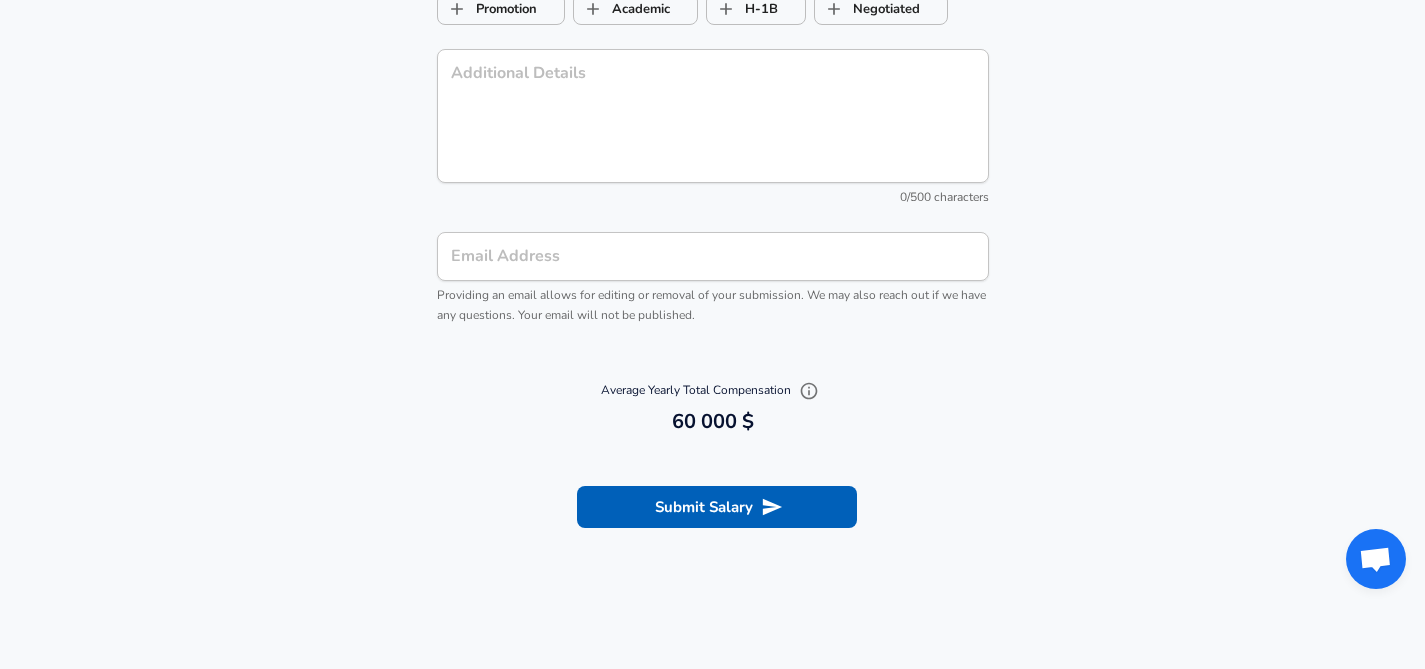 scroll, scrollTop: 2262, scrollLeft: 0, axis: vertical 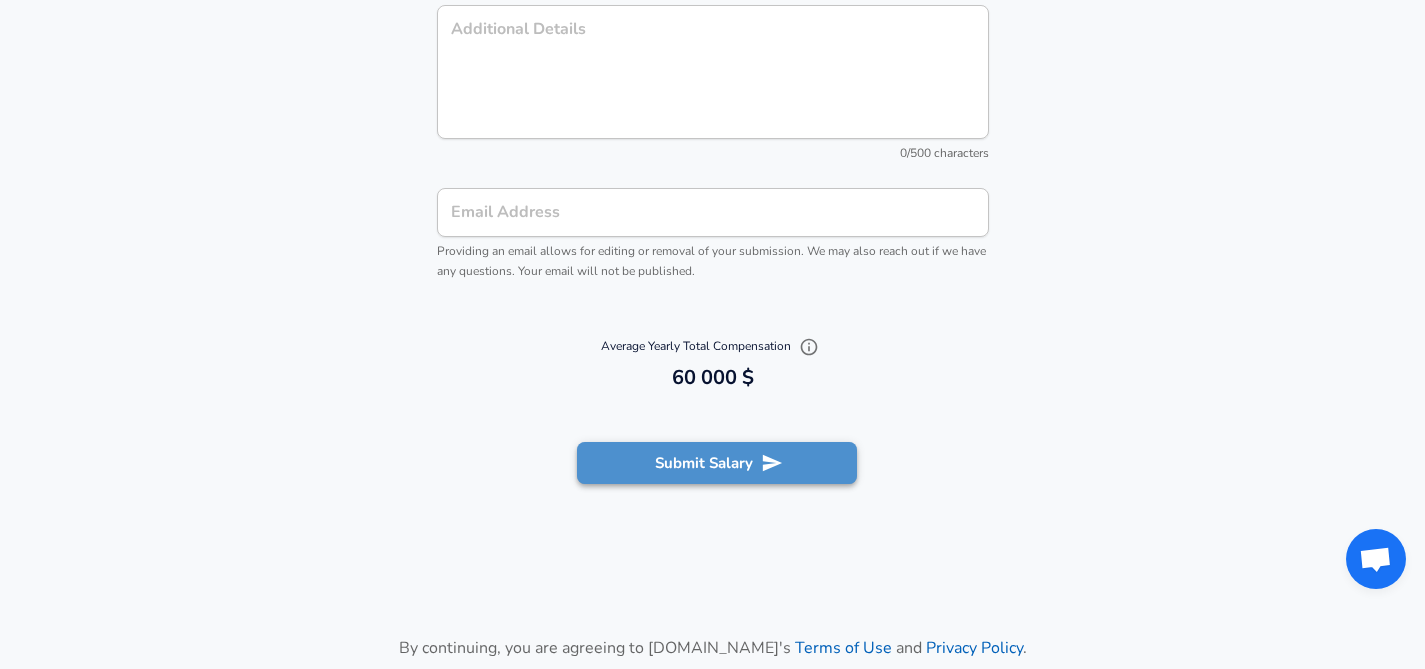 click on "Submit Salary" at bounding box center (717, 463) 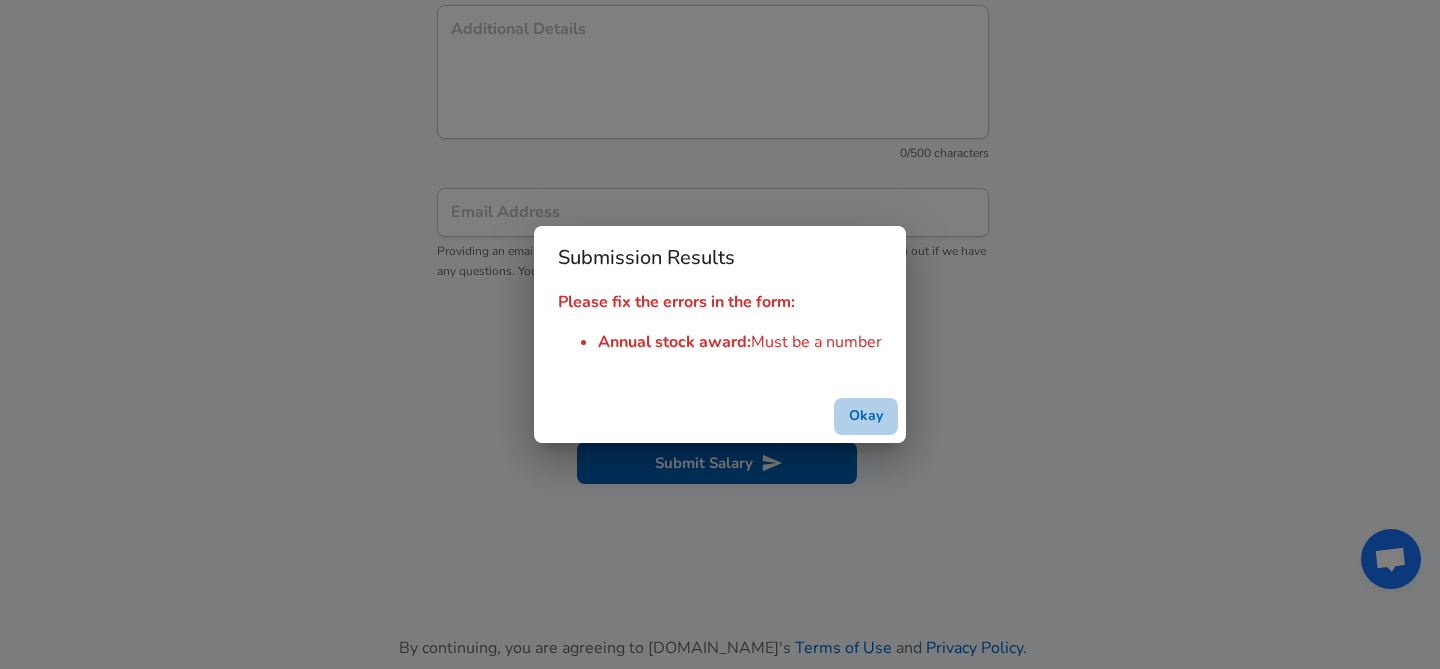 drag, startPoint x: 875, startPoint y: 416, endPoint x: 864, endPoint y: 429, distance: 17.029387 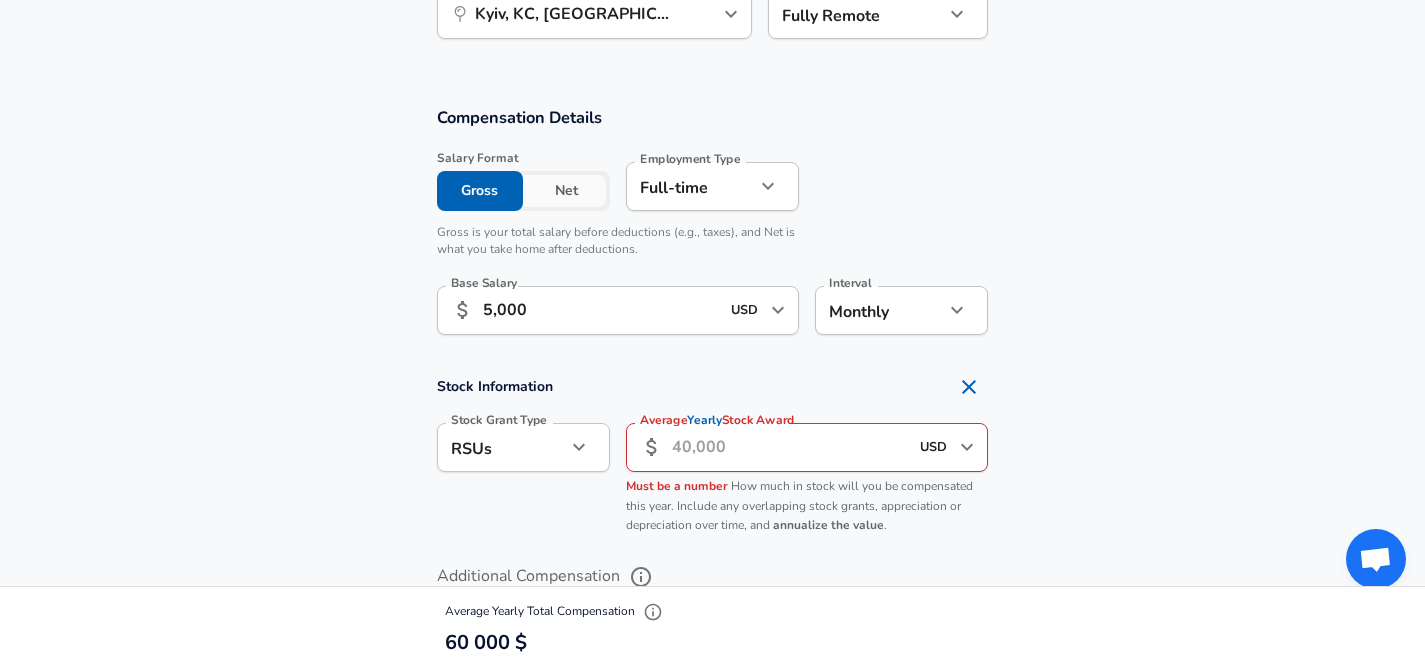 scroll, scrollTop: 1200, scrollLeft: 0, axis: vertical 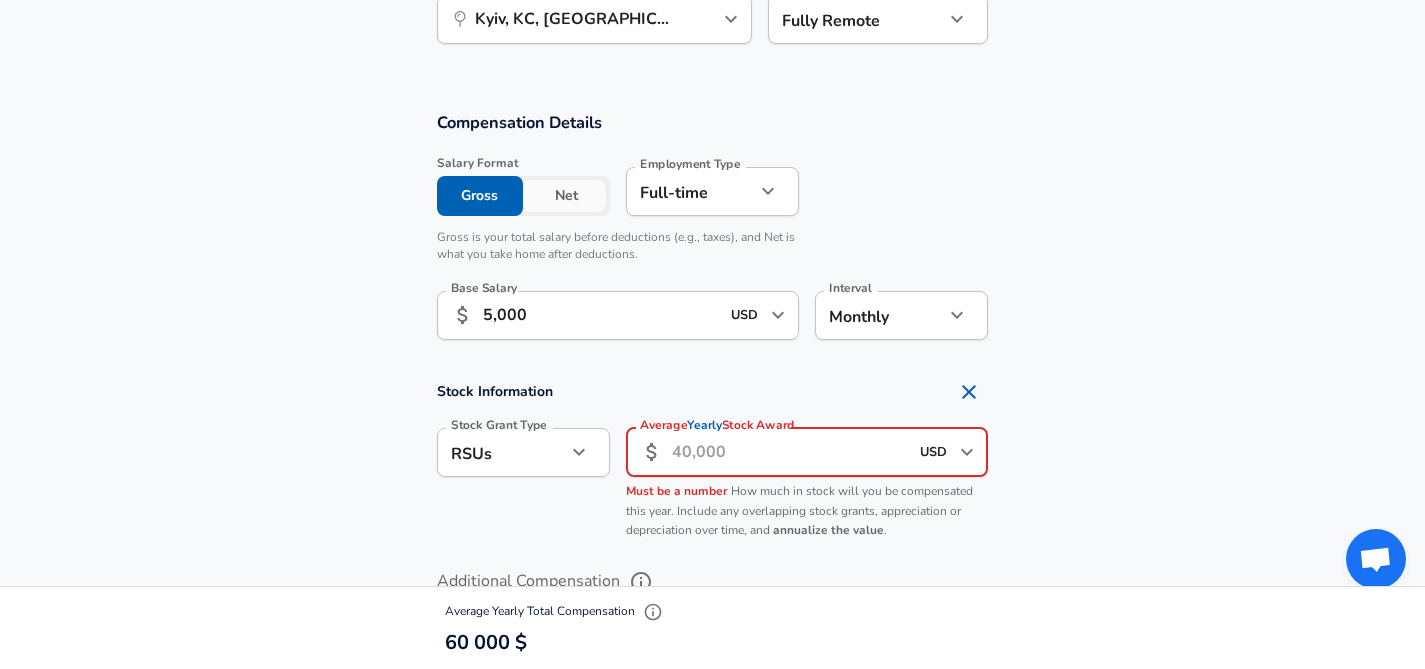 click on "Average  Yearly  Stock Award" at bounding box center [790, 452] 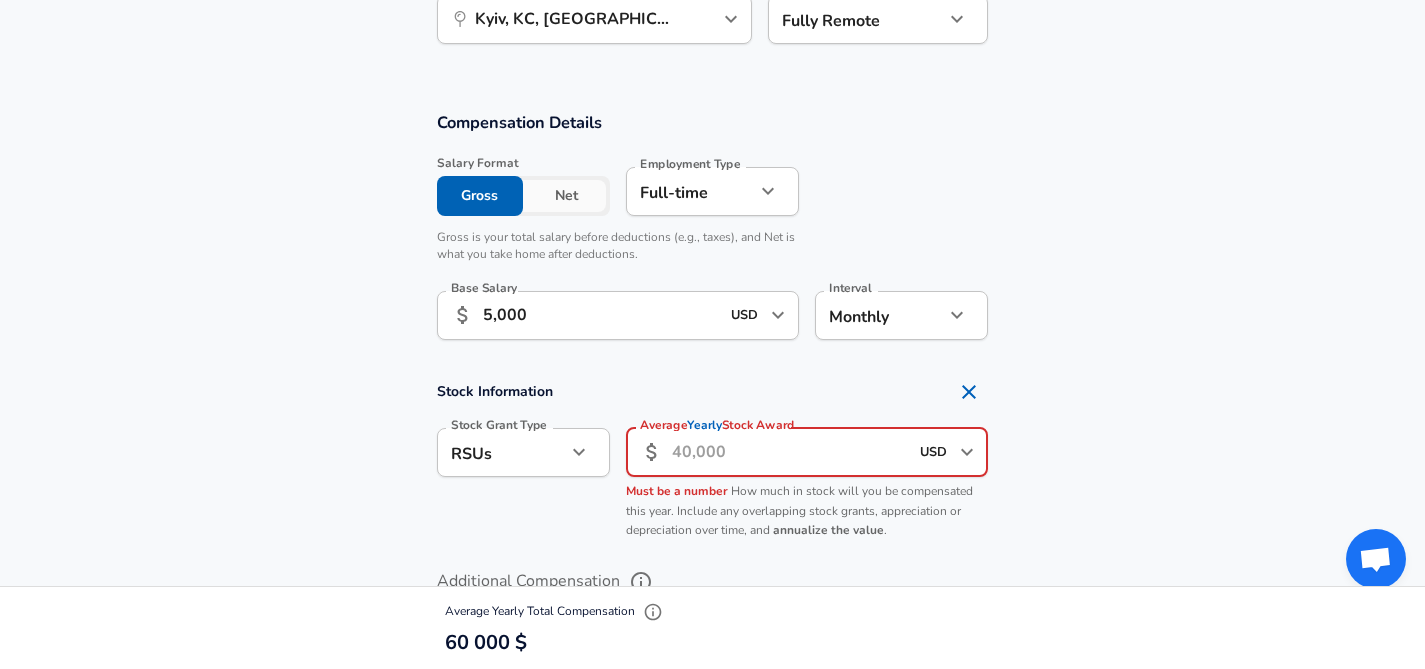 drag, startPoint x: 684, startPoint y: 449, endPoint x: 670, endPoint y: 445, distance: 14.56022 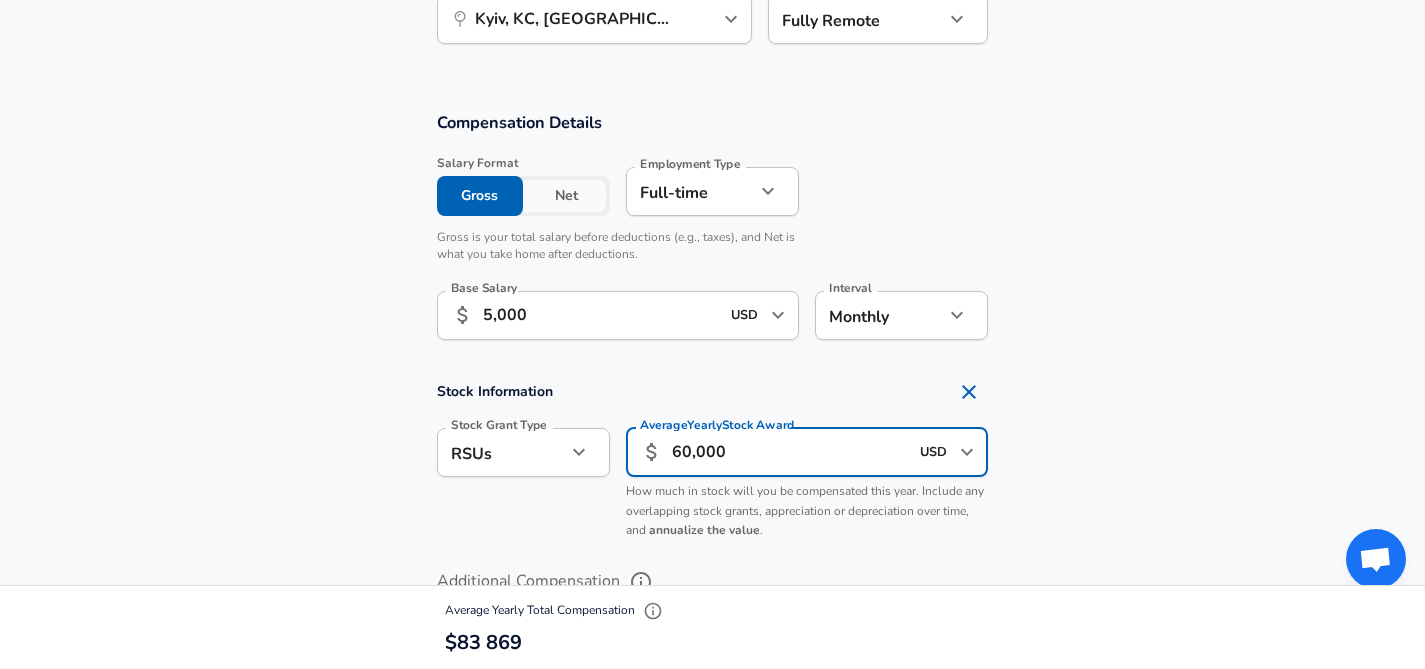 click on "Stock Information  Stock Grant Type RSUs stock Stock Grant Type Average  Yearly  Stock Award ​ 60,000 USD ​ Average  Yearly  Stock Award   How much in stock will you be compensated this year. Include any overlapping stock grants, appreciation or depreciation over time, and   annualize the value ." at bounding box center [712, 461] 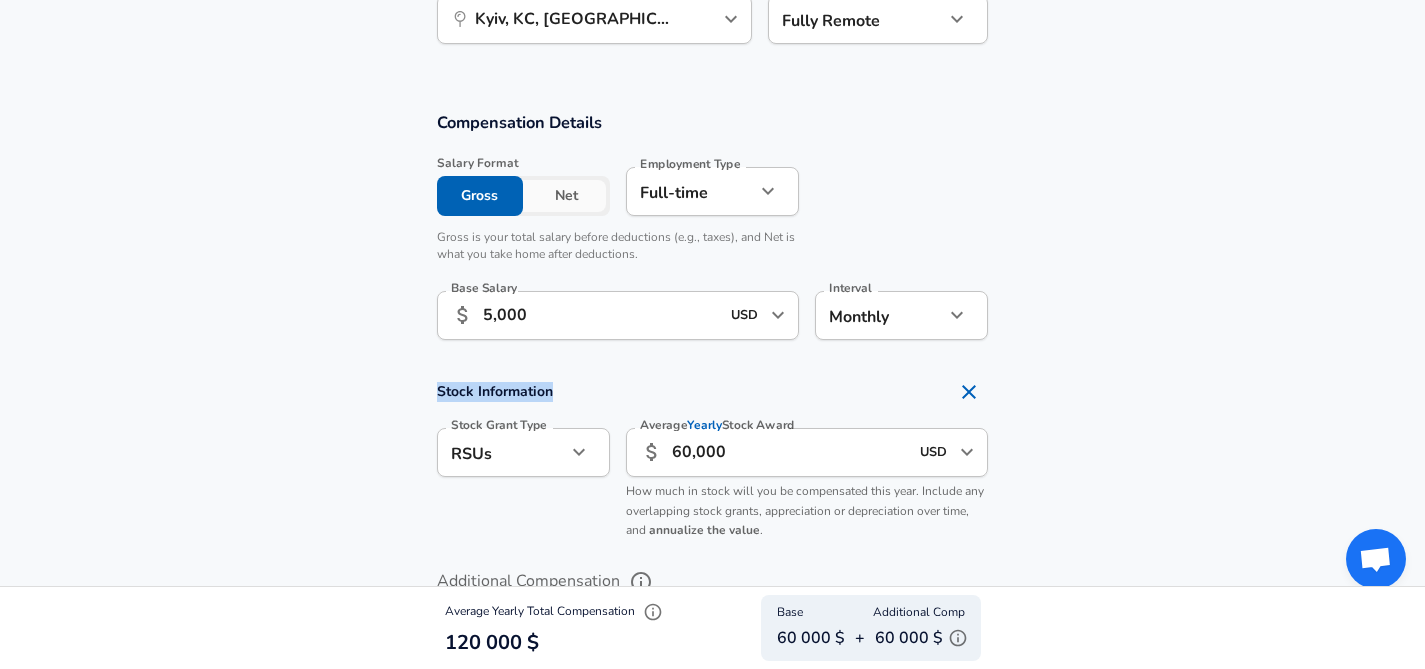 drag, startPoint x: 528, startPoint y: 391, endPoint x: 435, endPoint y: 391, distance: 93 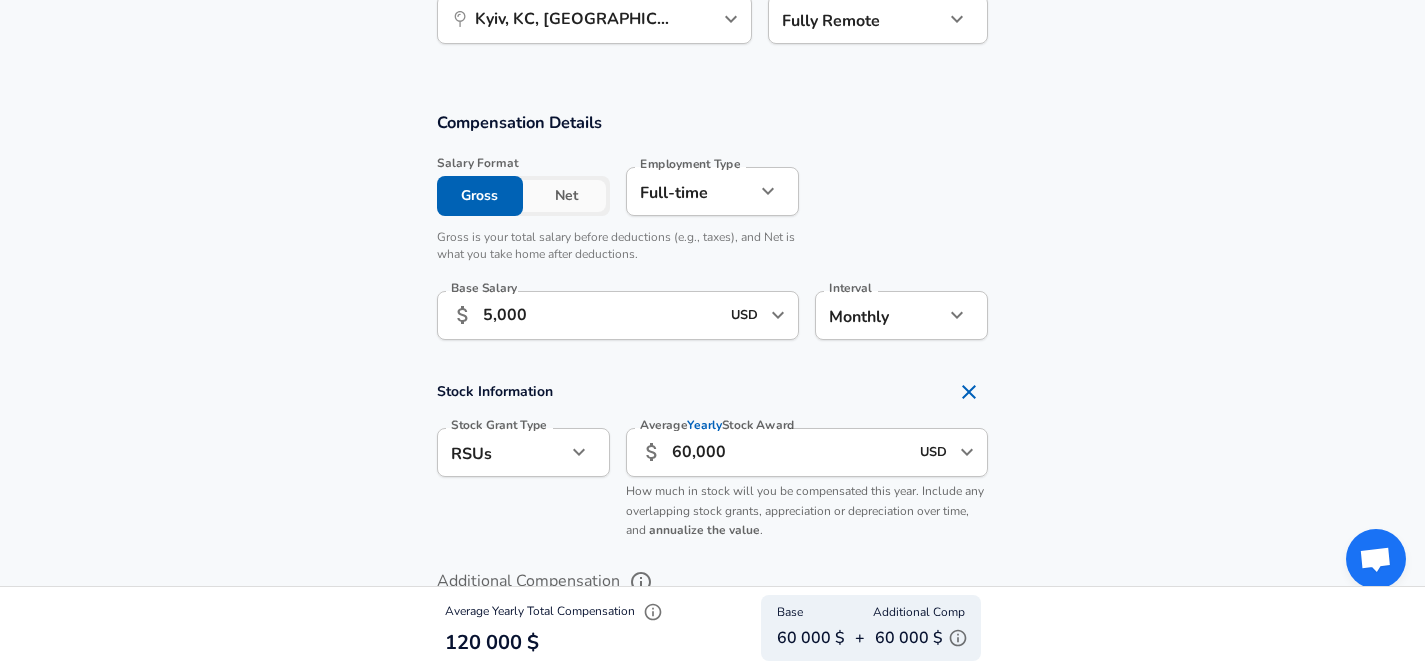 click on "60,000" at bounding box center (790, 452) 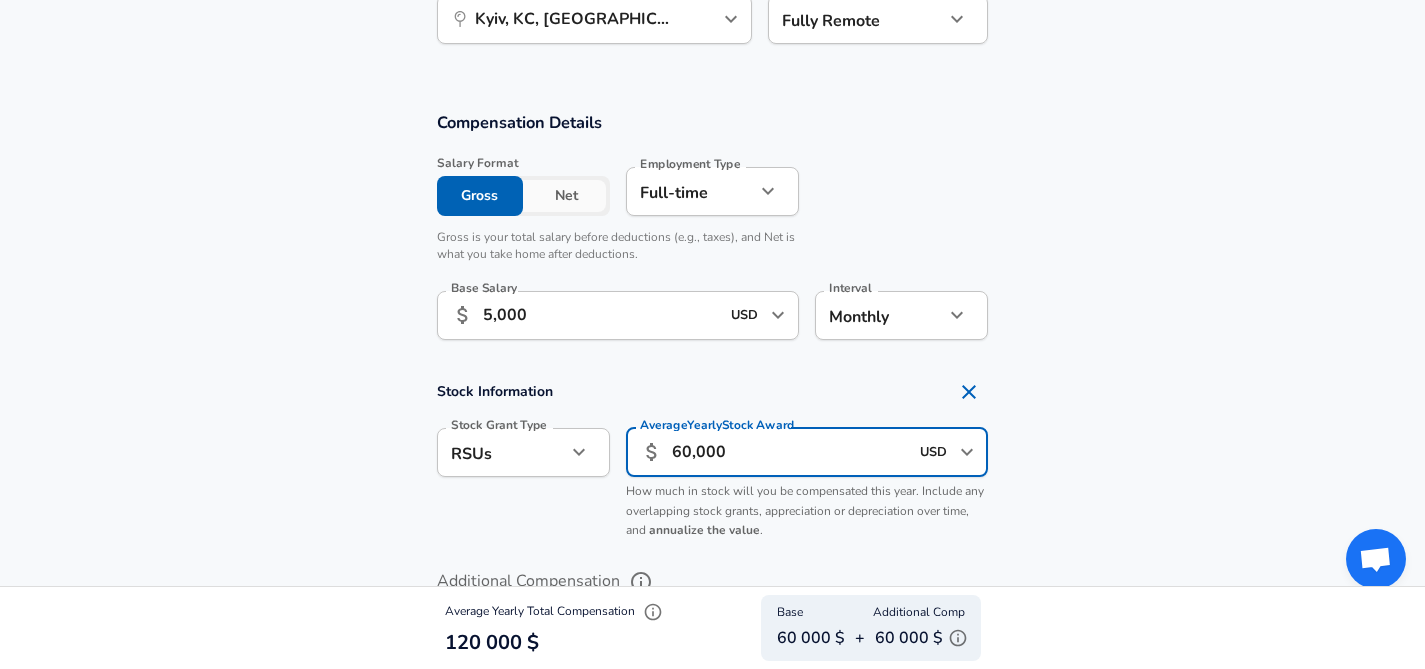 drag, startPoint x: 762, startPoint y: 452, endPoint x: 596, endPoint y: 442, distance: 166.30093 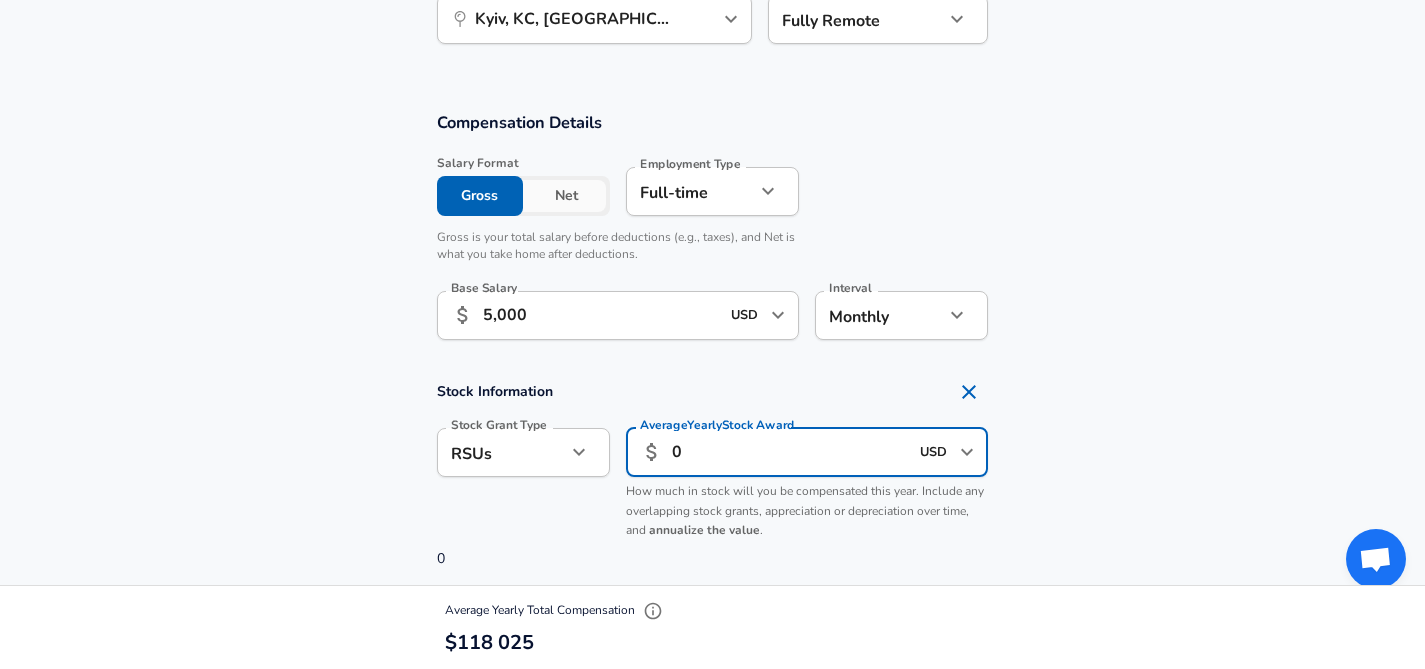 type on "0" 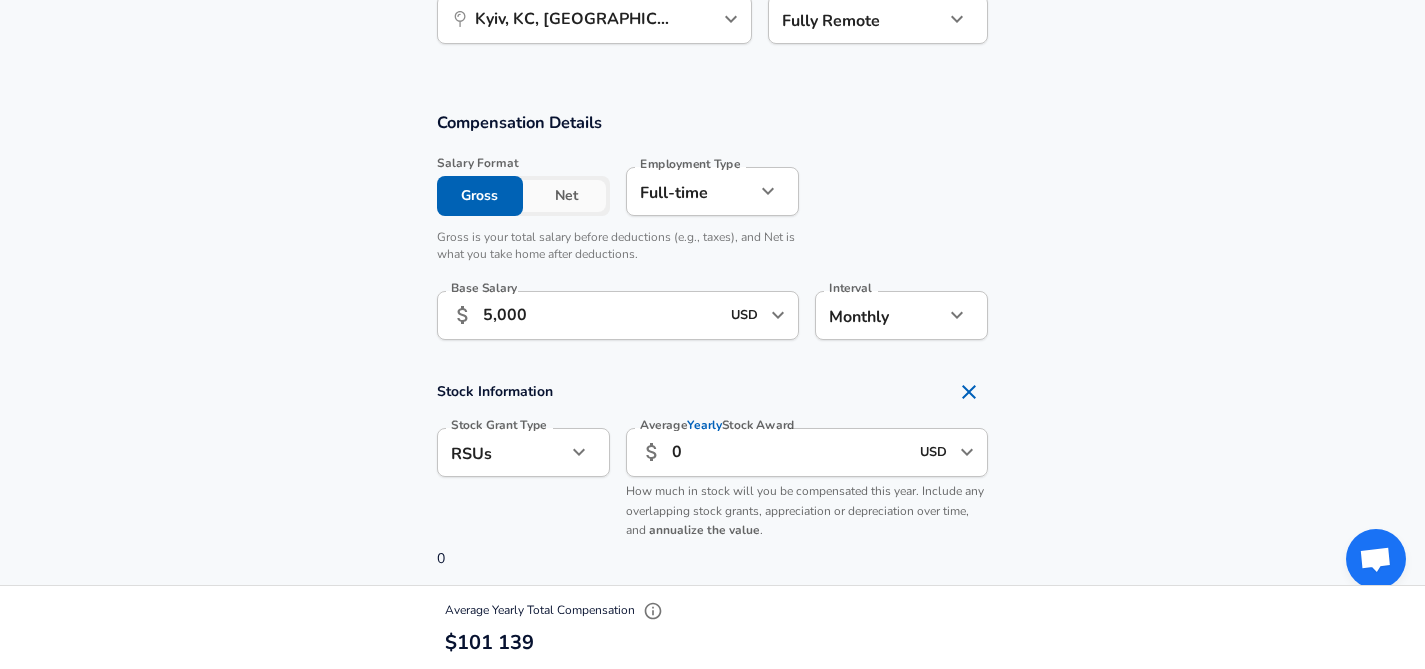 click on "Compensation Details Salary Format Gross   Net Employment Type [DEMOGRAPHIC_DATA] full_time Employment Type Gross is your total salary before deductions (e.g., taxes), and Net is what you take home after deductions. Base Salary ​ 5,000 USD ​ Base Salary Interval Monthly monthly Interval" at bounding box center (712, 232) 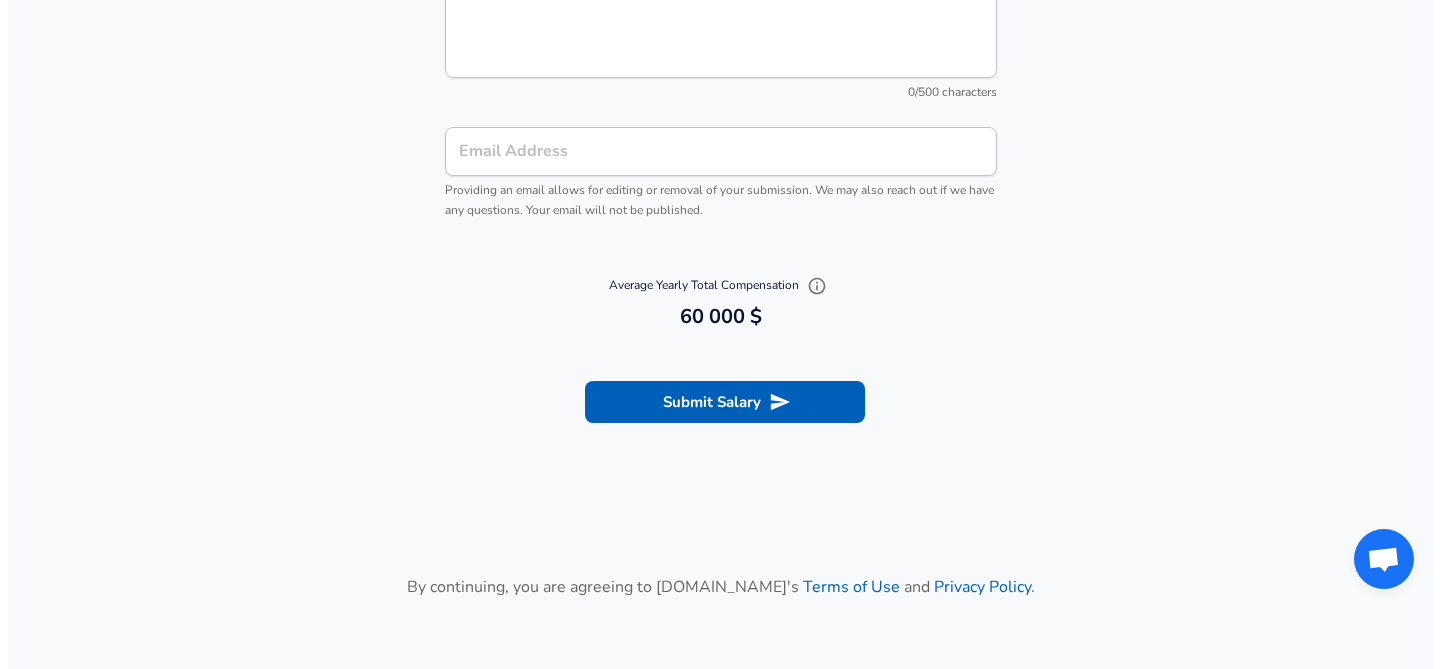 scroll, scrollTop: 2358, scrollLeft: 0, axis: vertical 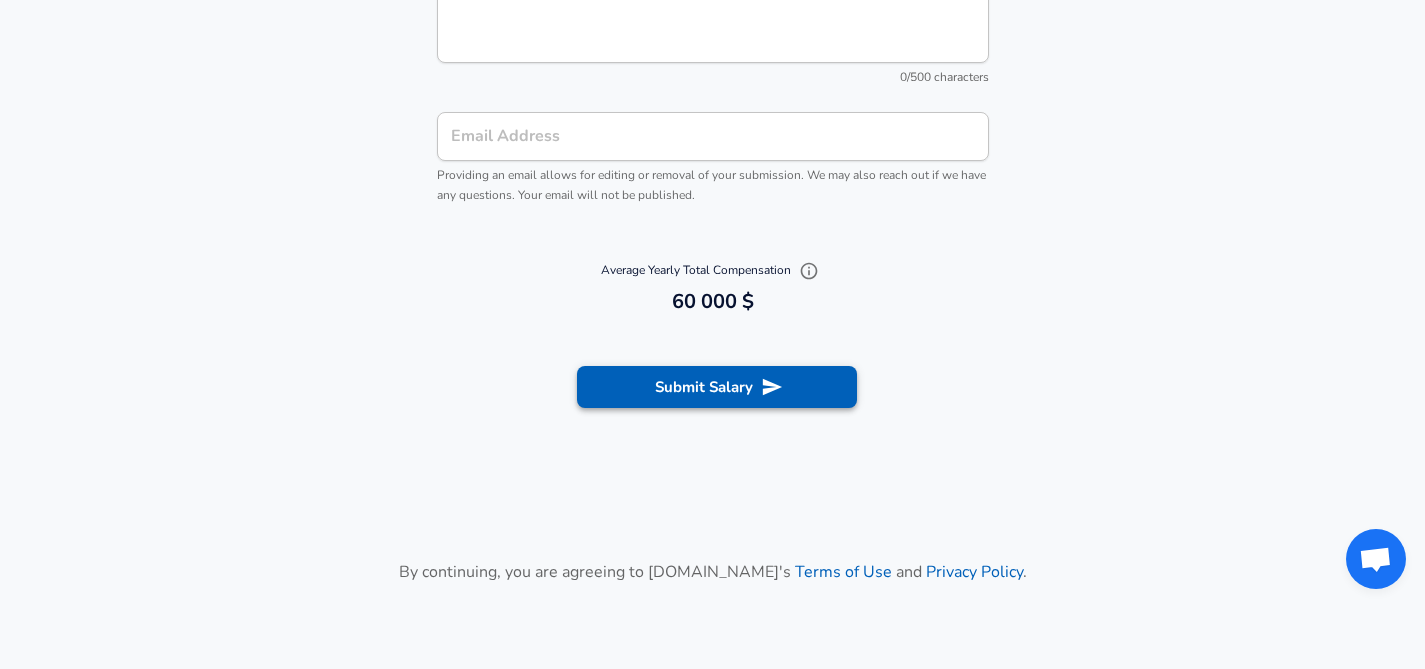 click on "Submit Salary" at bounding box center [717, 387] 